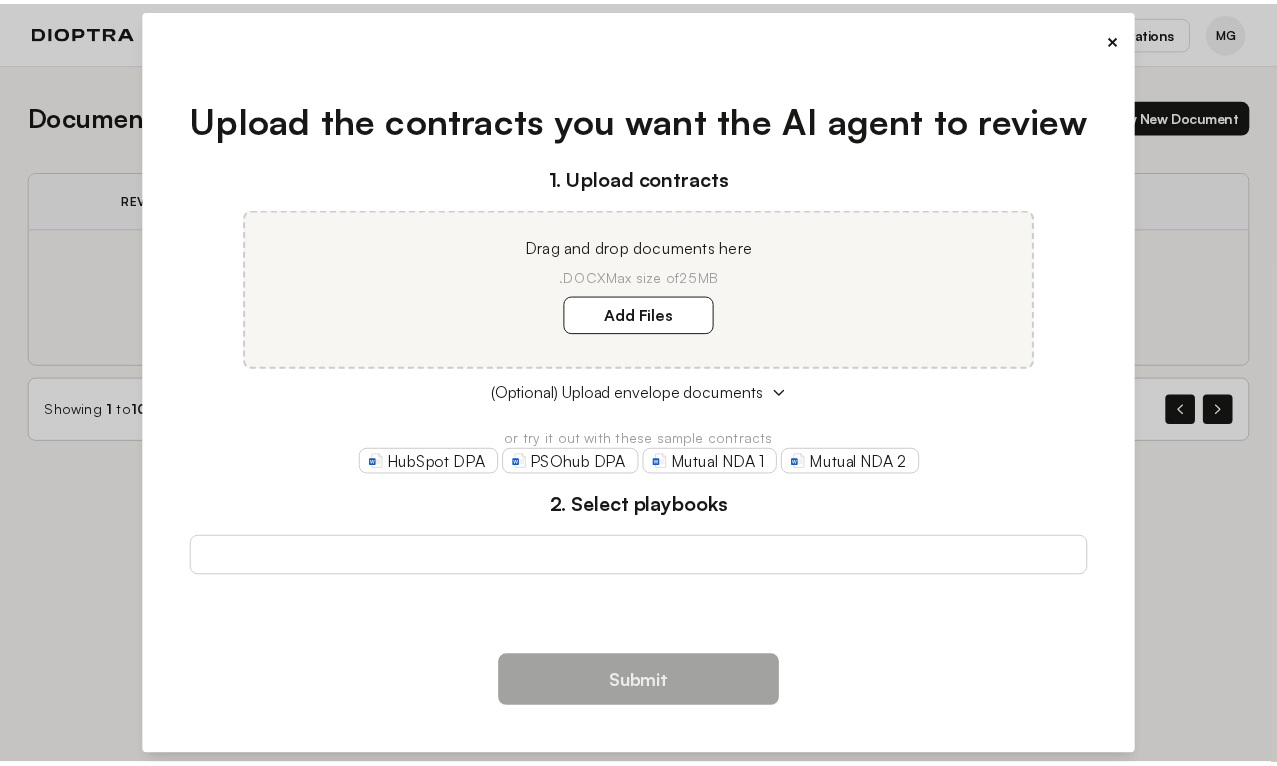 scroll, scrollTop: 0, scrollLeft: 0, axis: both 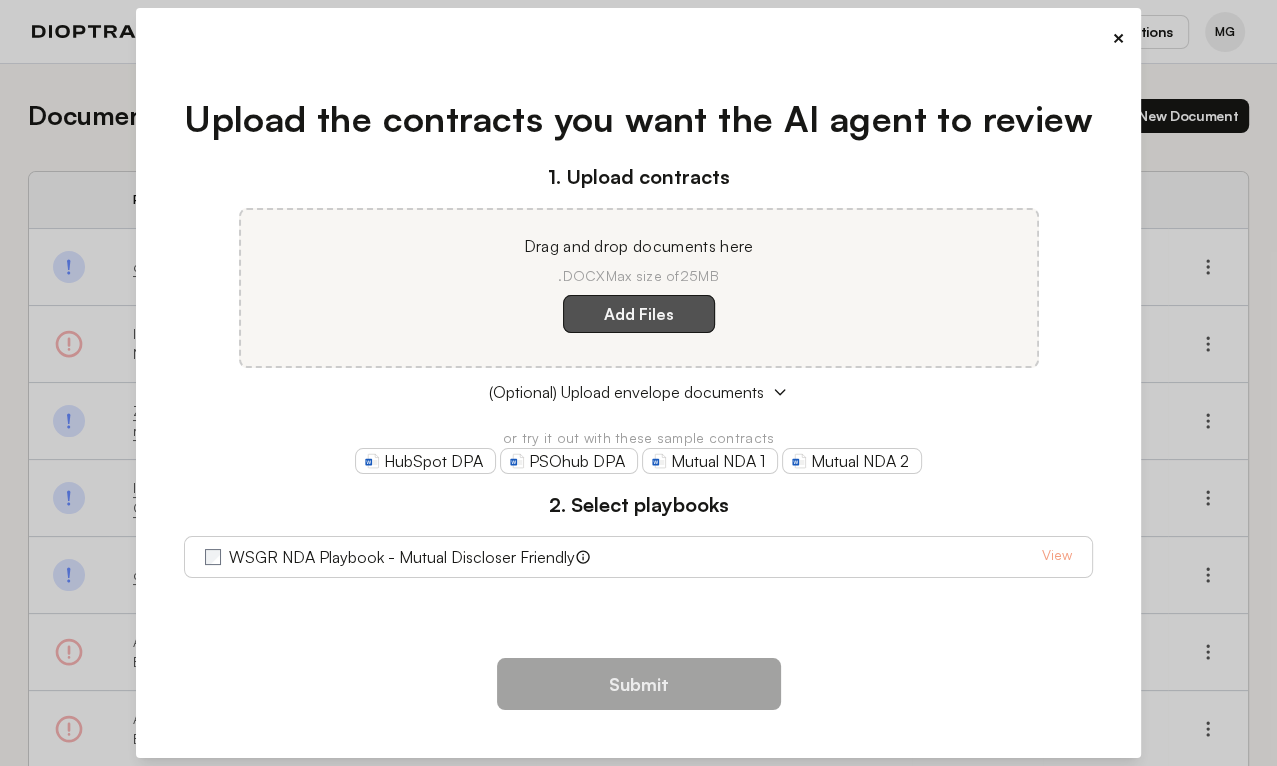 click on "Add Files" at bounding box center (639, 314) 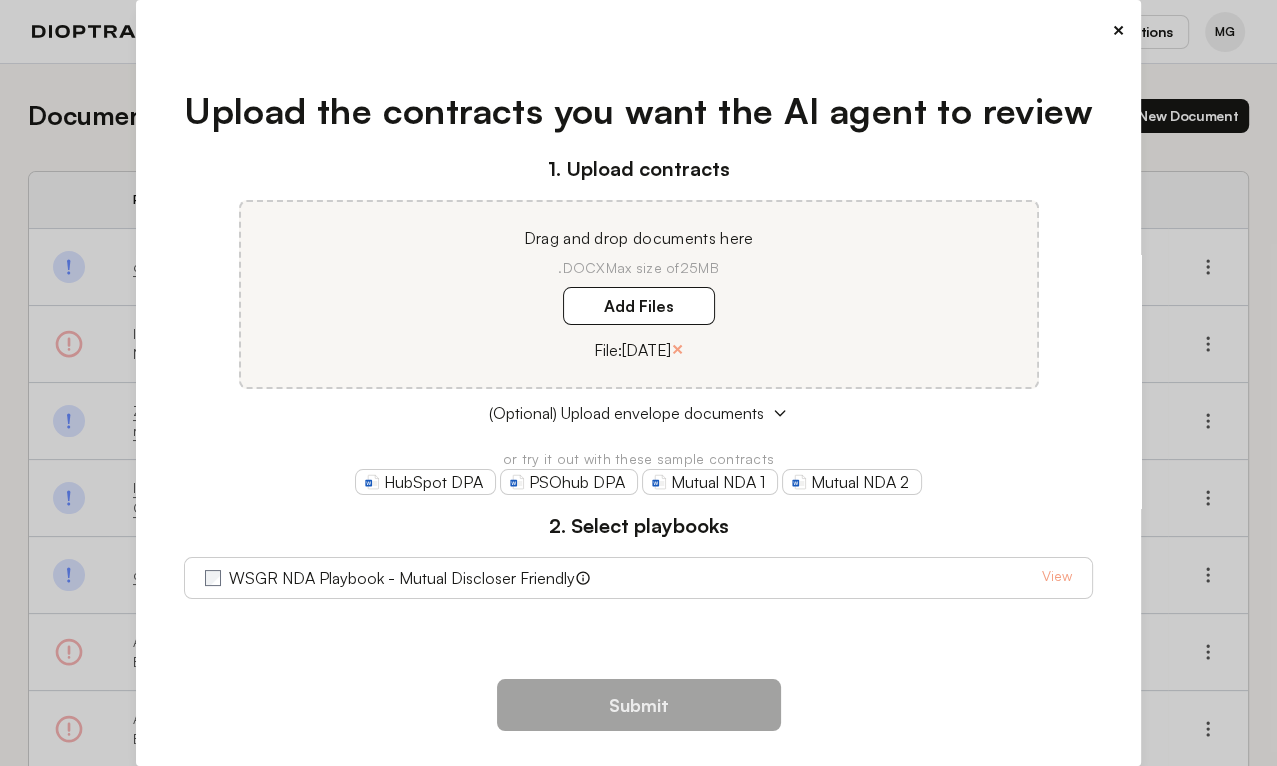click on "Submit" at bounding box center (638, 713) 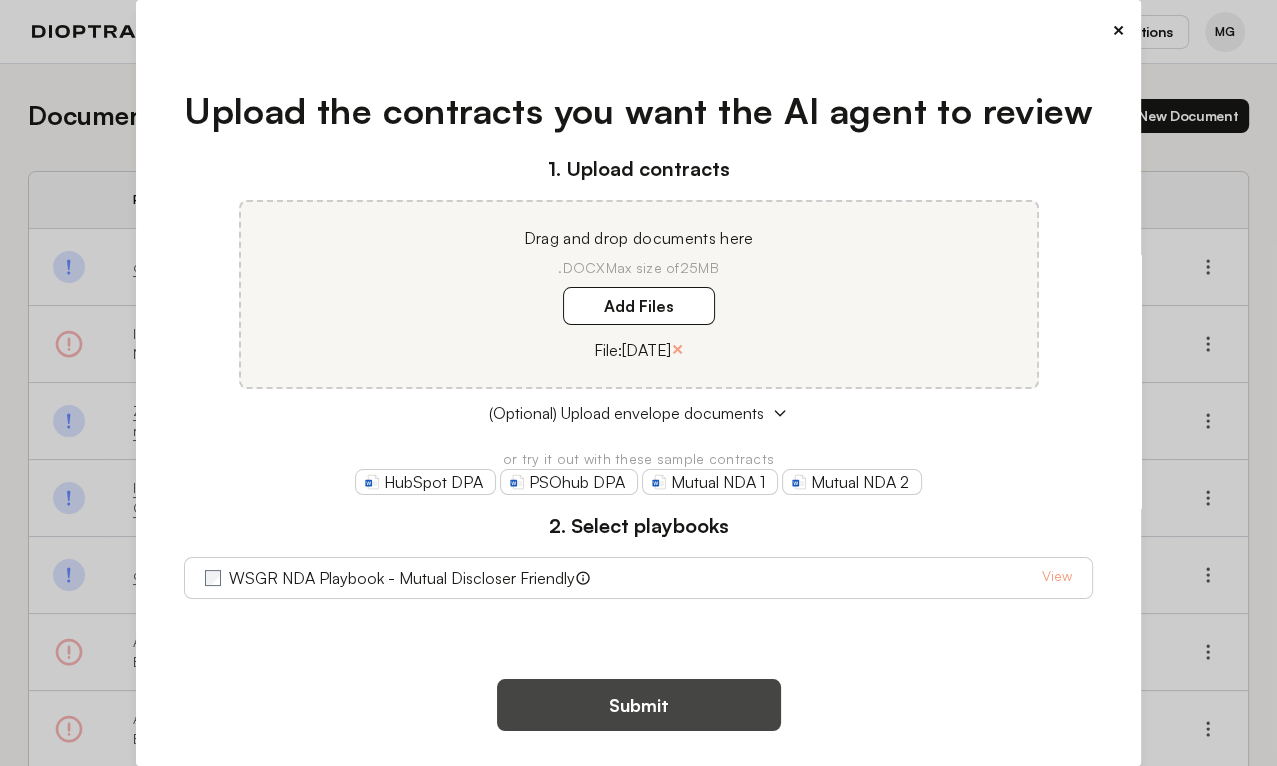 click on "Submit" at bounding box center [639, 705] 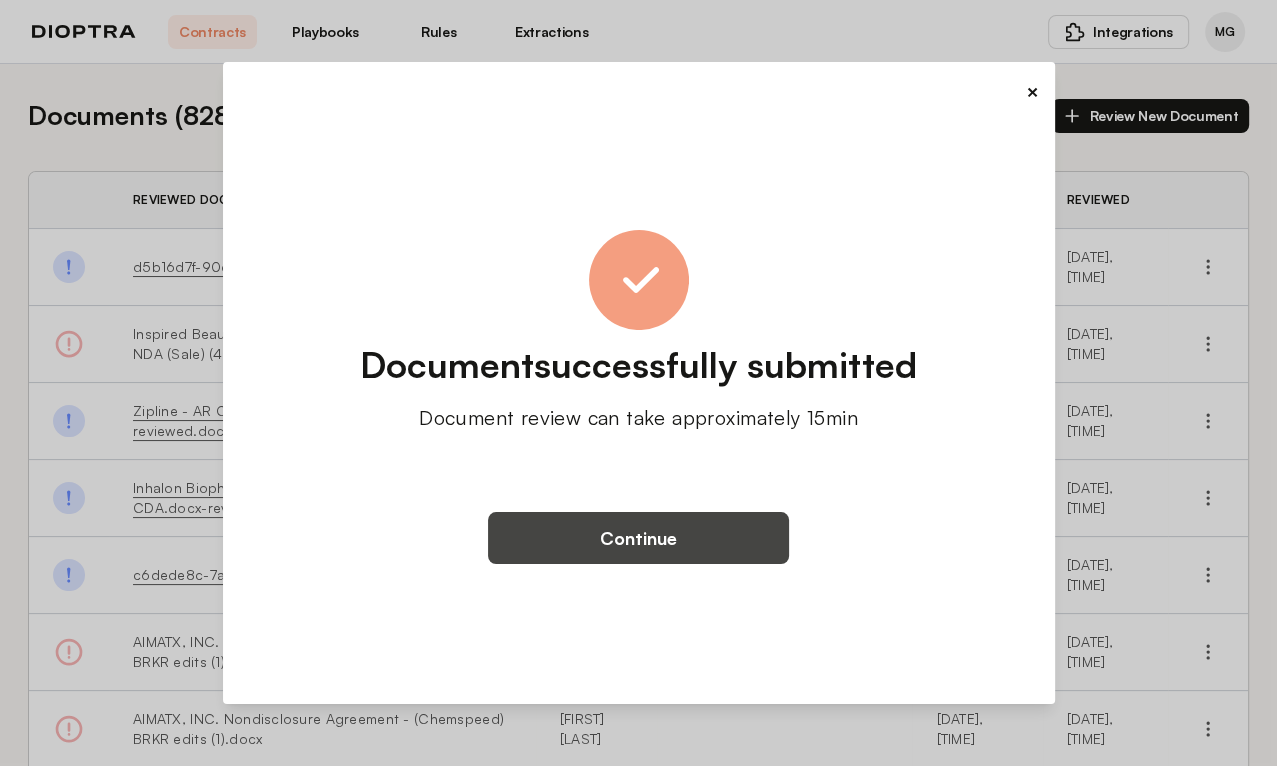click on "Continue" at bounding box center (638, 538) 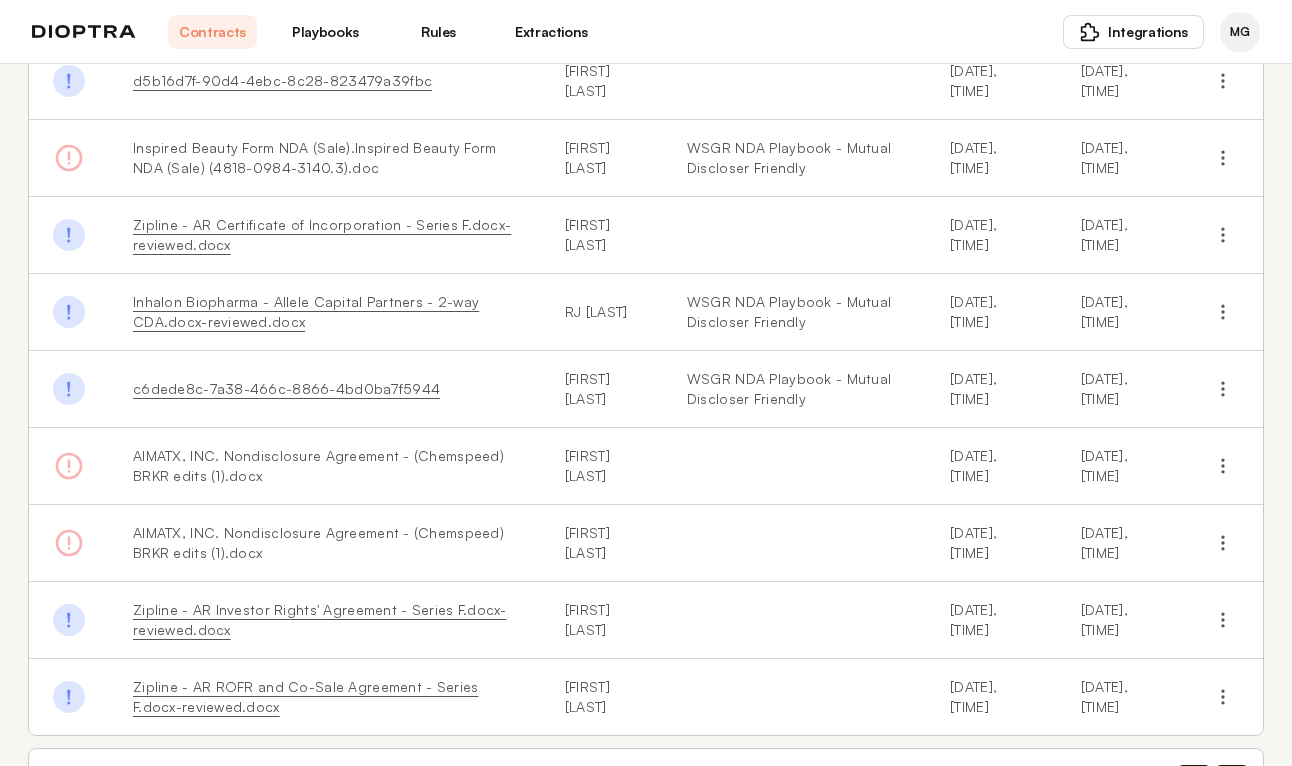scroll, scrollTop: 338, scrollLeft: 0, axis: vertical 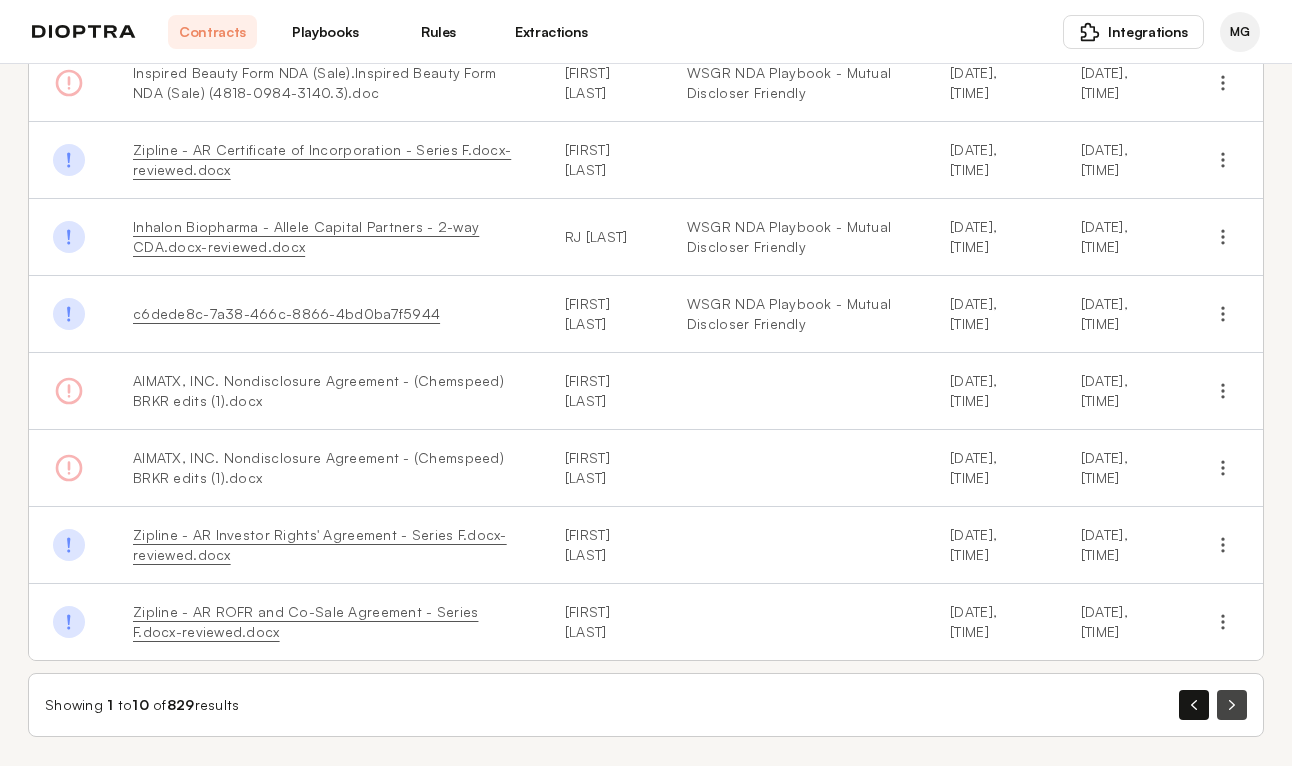 click at bounding box center [1232, 705] 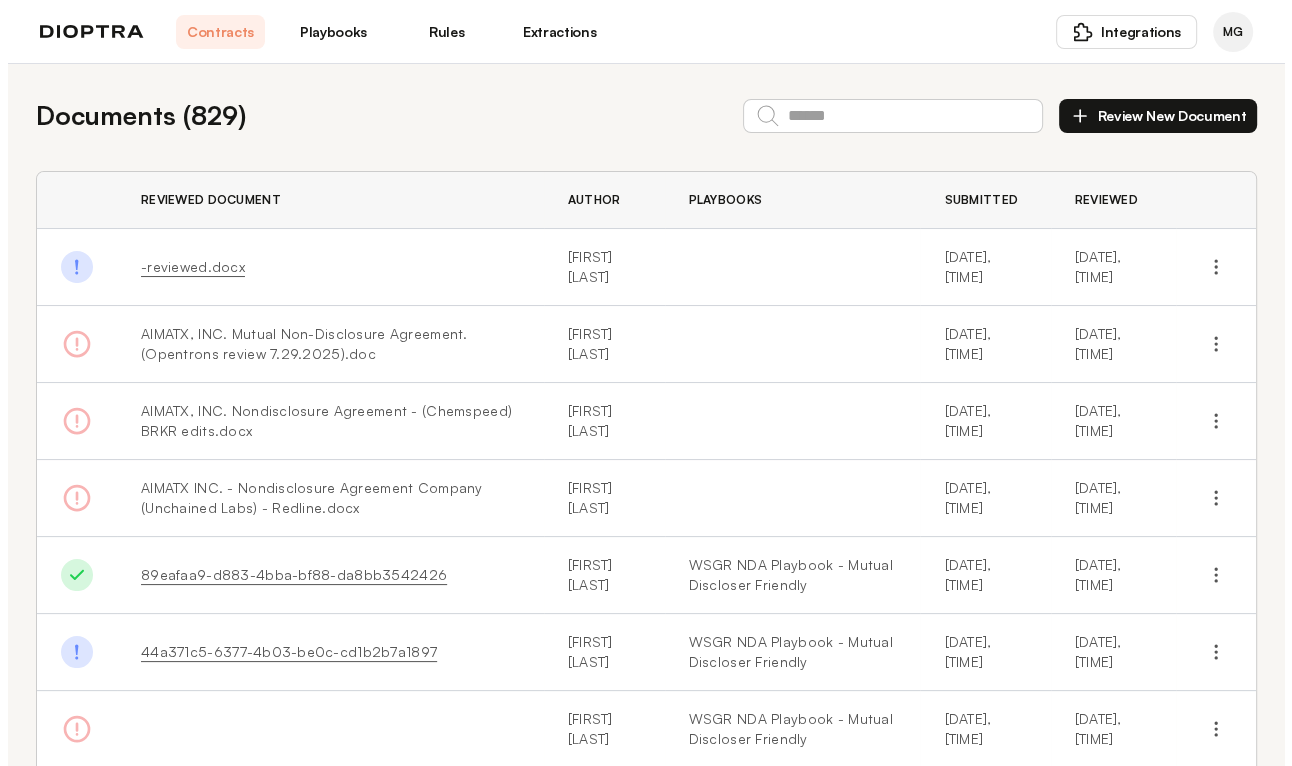scroll, scrollTop: 398, scrollLeft: 0, axis: vertical 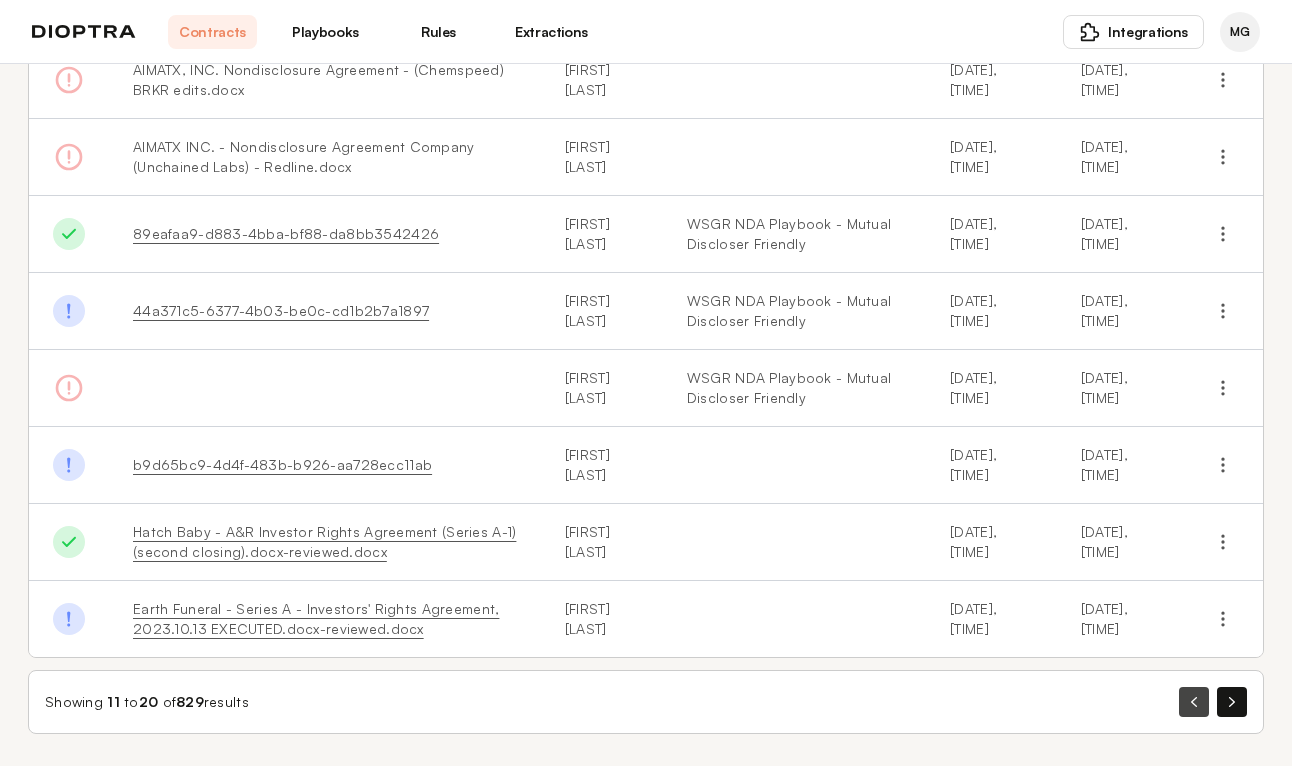 click at bounding box center (1194, 702) 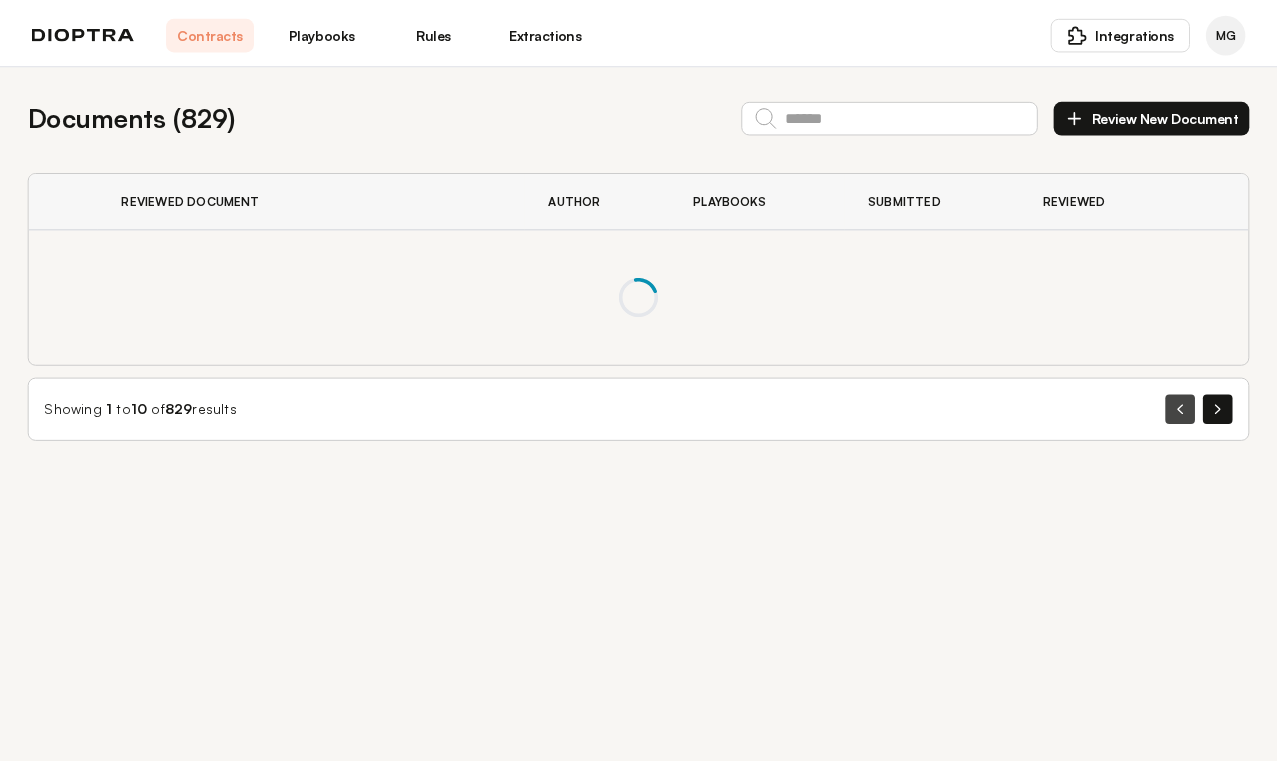scroll, scrollTop: 0, scrollLeft: 0, axis: both 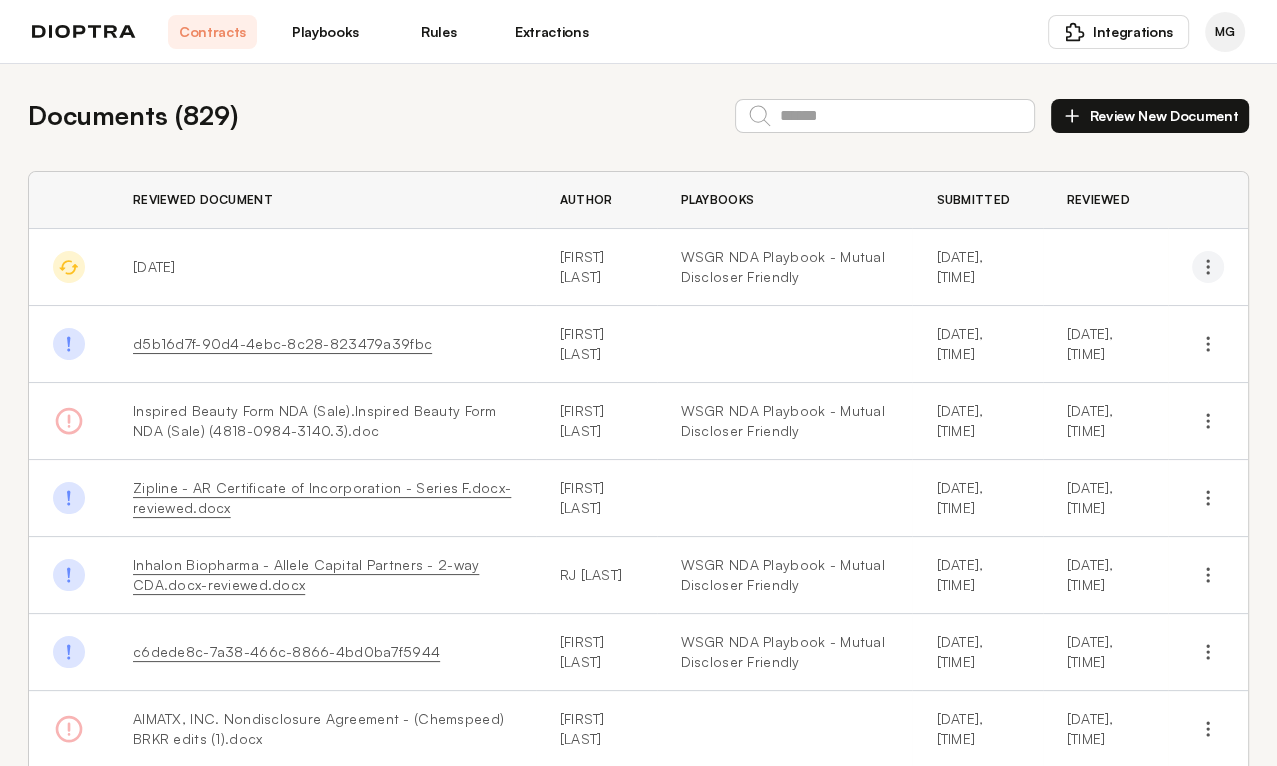 click at bounding box center (1208, 267) 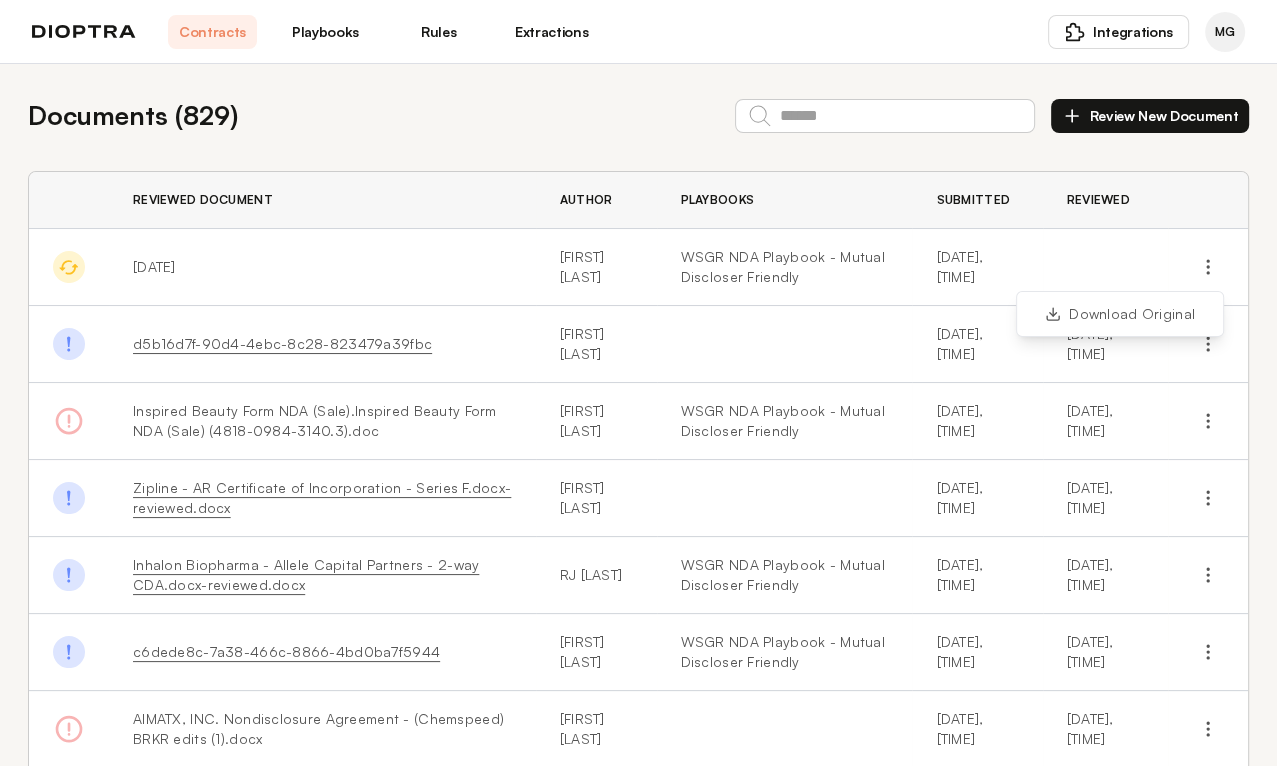click on "Documents ( 829 ) Review New Document Reviewed Document Author Playbooks Submitted Reviewed In Progress since [DATE], [TIME]   Confidential Disclosure Agreement_Universal Brain, Inc._[DATE] Michelle [LAST] WSGR NDA Playbook - Mutual Discloser Friendly [DATE], [TIME] [DATE], [TIME]   [UUID] Aaron [LAST] [DATE], [TIME] [DATE], [TIME] file 'smart_open.s3.Reader('dioptra-ai', 'document-review/0ae79ca9-26fd-409f-a33d-4041b95dd7c4/b67e541e-fa71-4c7a-a388-c7246f07cd67/Inspired Beauty Form NDA (Sale).Inspired Beauty Form NDA (Sale) (4818-0984-3140.3).doc')' is not a Word file, content type is 'application/vnd.openxmlformats-officedocument.themeManager+xml'   Inspired Beauty Form NDA (Sale).Inspired Beauty Form NDA (Sale) (4818-0984-3140.3).doc Jason [LAST] WSGR NDA Playbook - Mutual Discloser Friendly [DATE], [TIME] [DATE], [TIME]   Betty [LAST] [DATE], [TIME] [DATE], [TIME]" at bounding box center (638, 585) 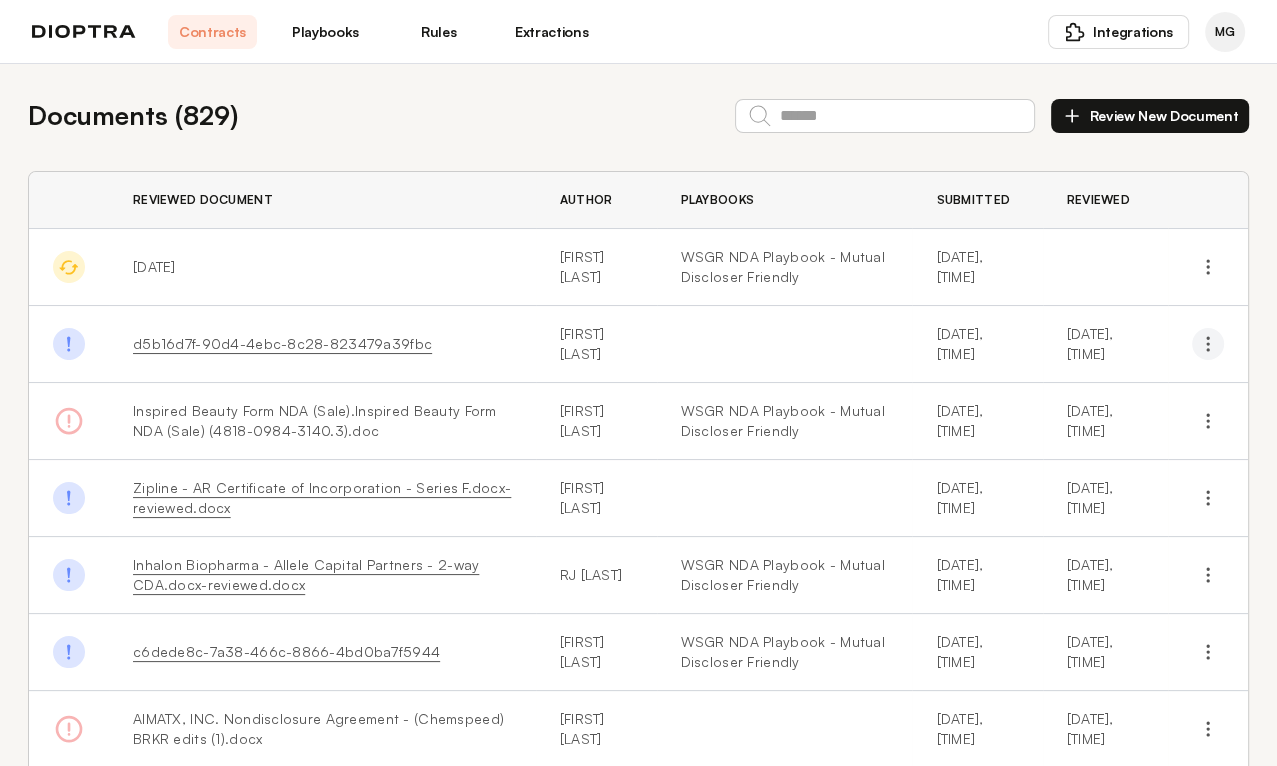 click 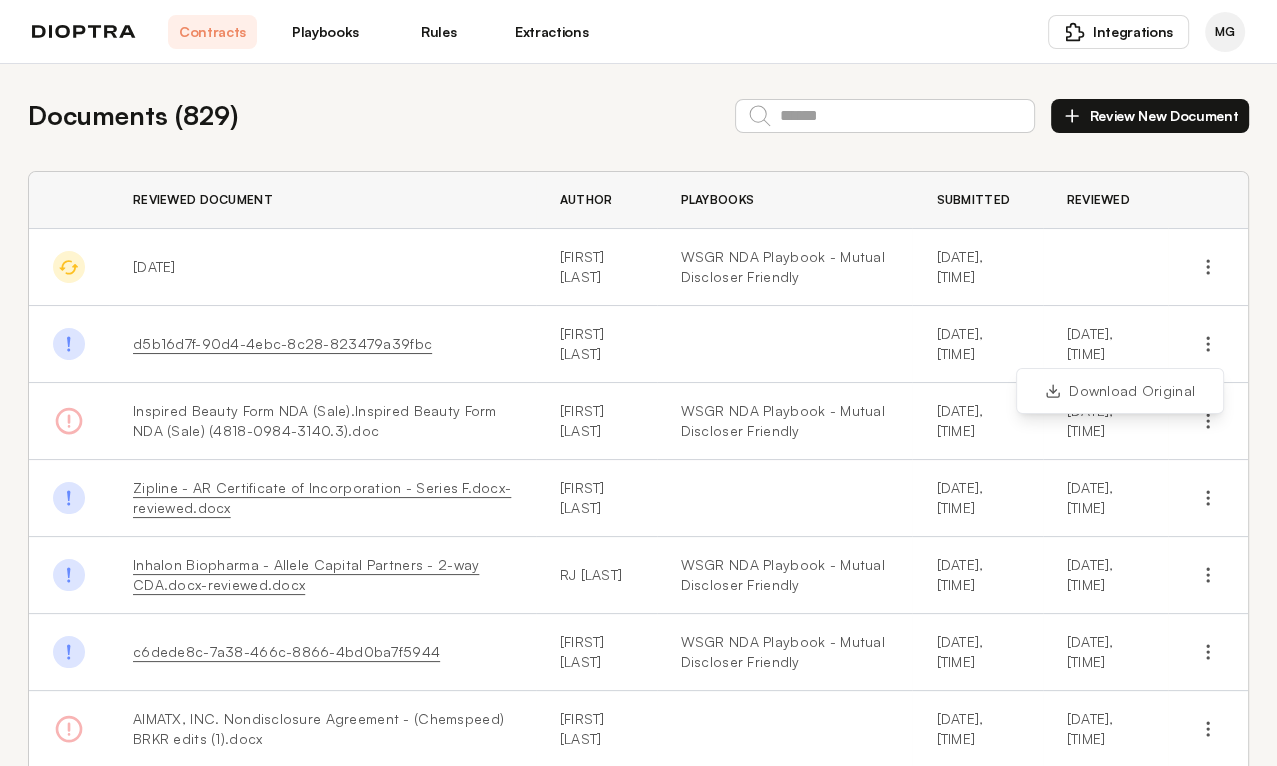 click on "Download Original" at bounding box center [1208, 344] 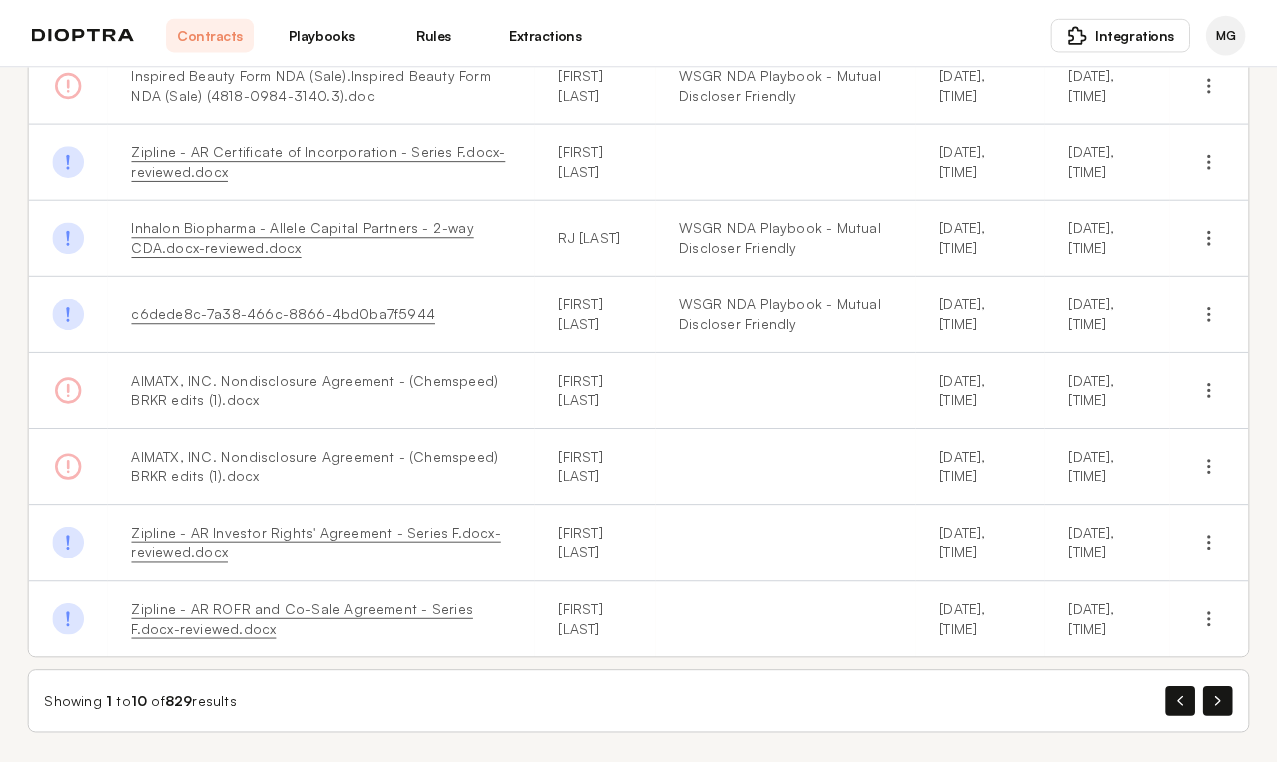 scroll, scrollTop: 0, scrollLeft: 0, axis: both 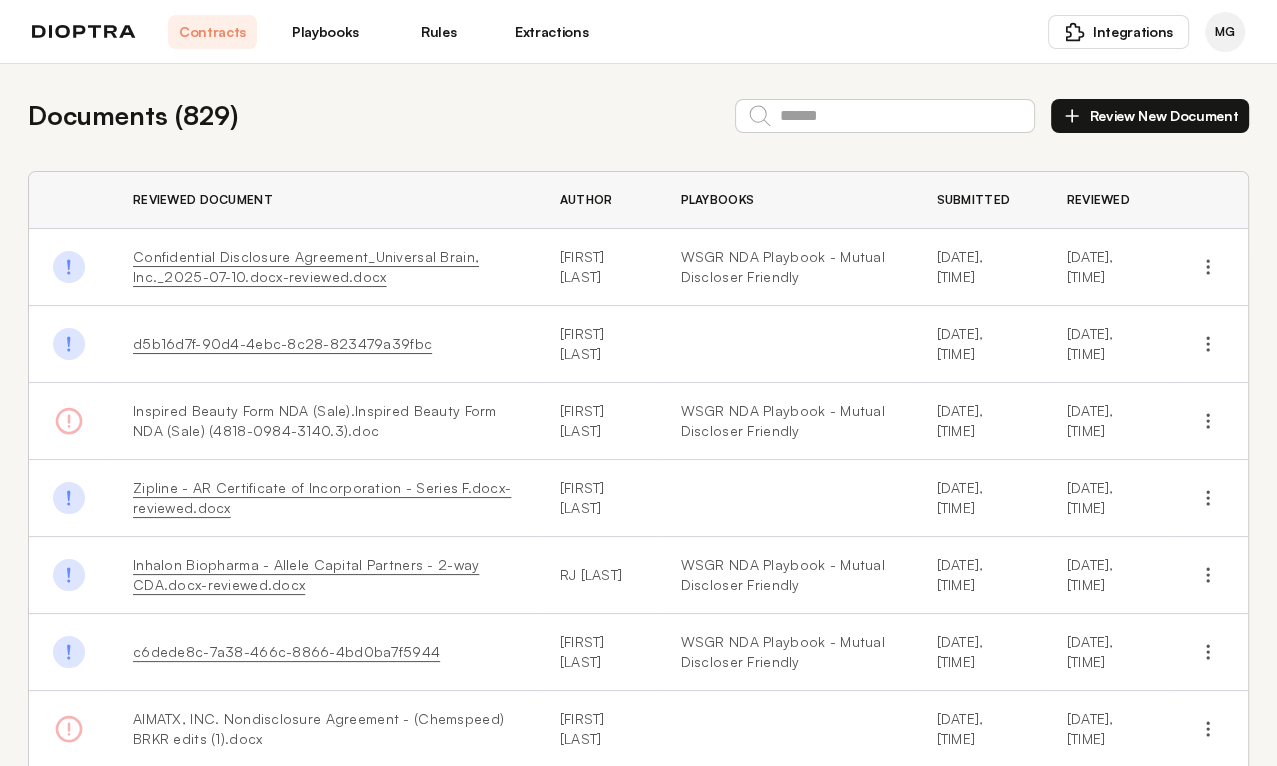 click on "Confidential Disclosure Agreement_Universal Brain, Inc._2025-07-10.docx-reviewed.docx" at bounding box center (306, 266) 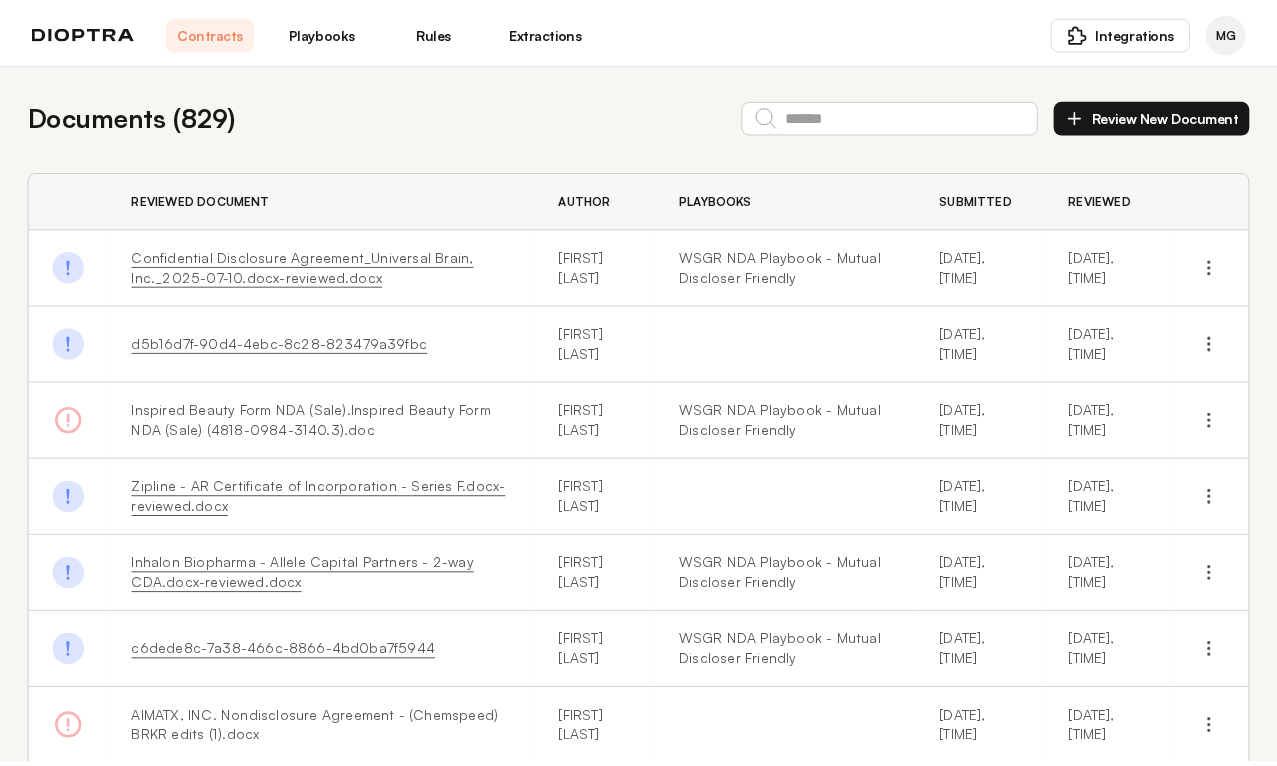 scroll, scrollTop: 0, scrollLeft: 0, axis: both 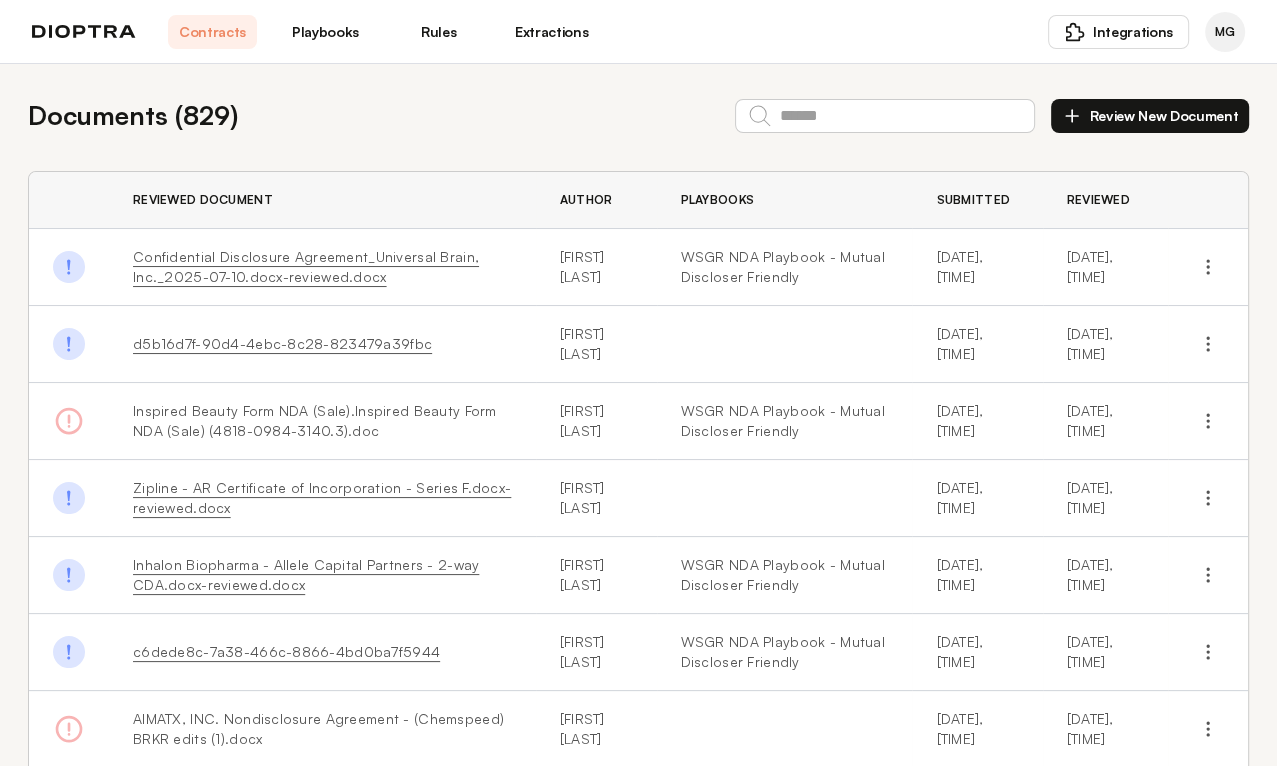 click on "Confidential Disclosure Agreement_Universal Brain, Inc._2025-07-10.docx-reviewed.docx" at bounding box center (306, 266) 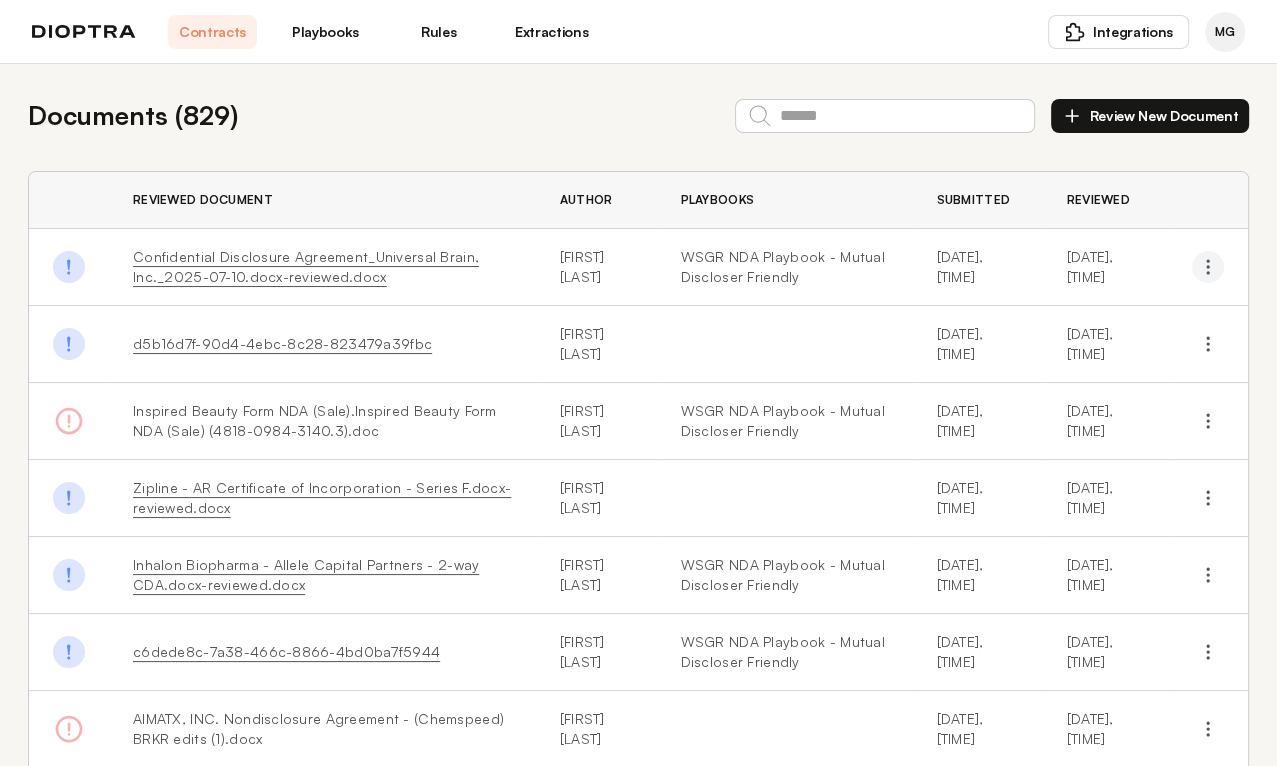 click 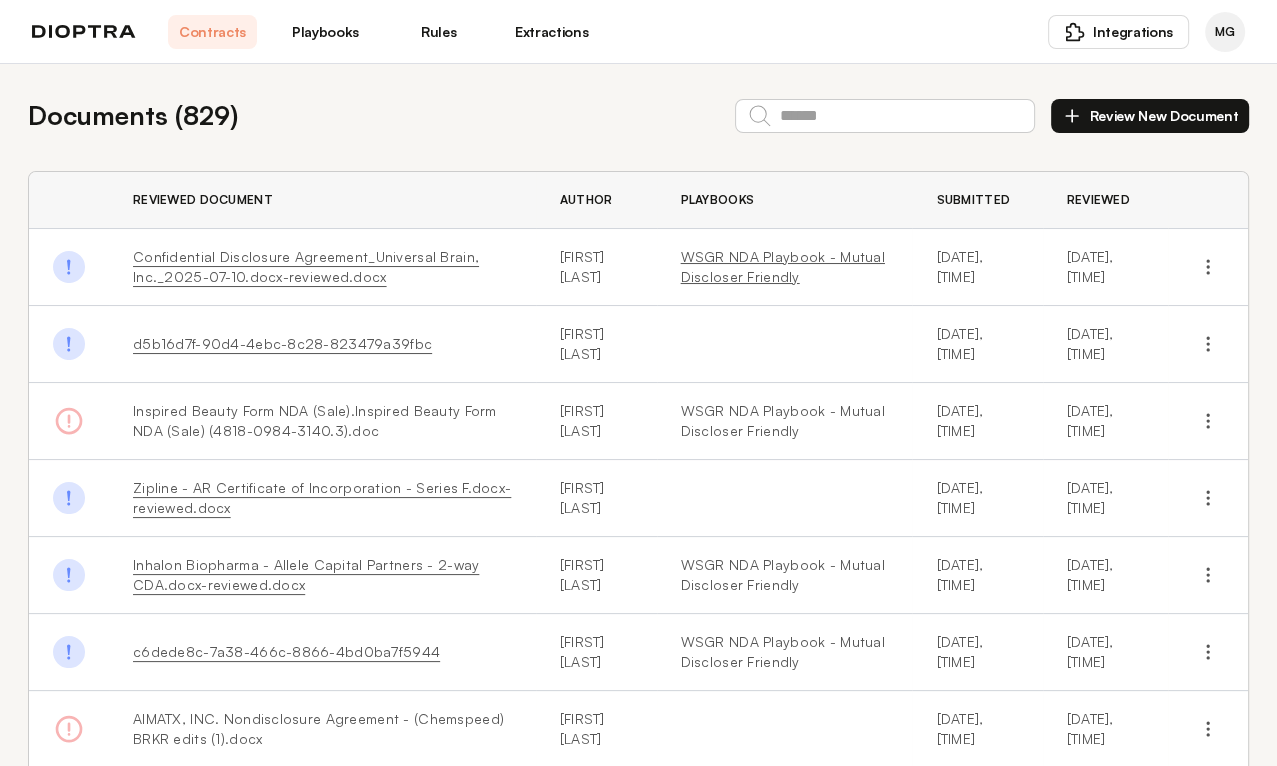 click on "WSGR NDA Playbook - Mutual Discloser Friendly" at bounding box center [785, 267] 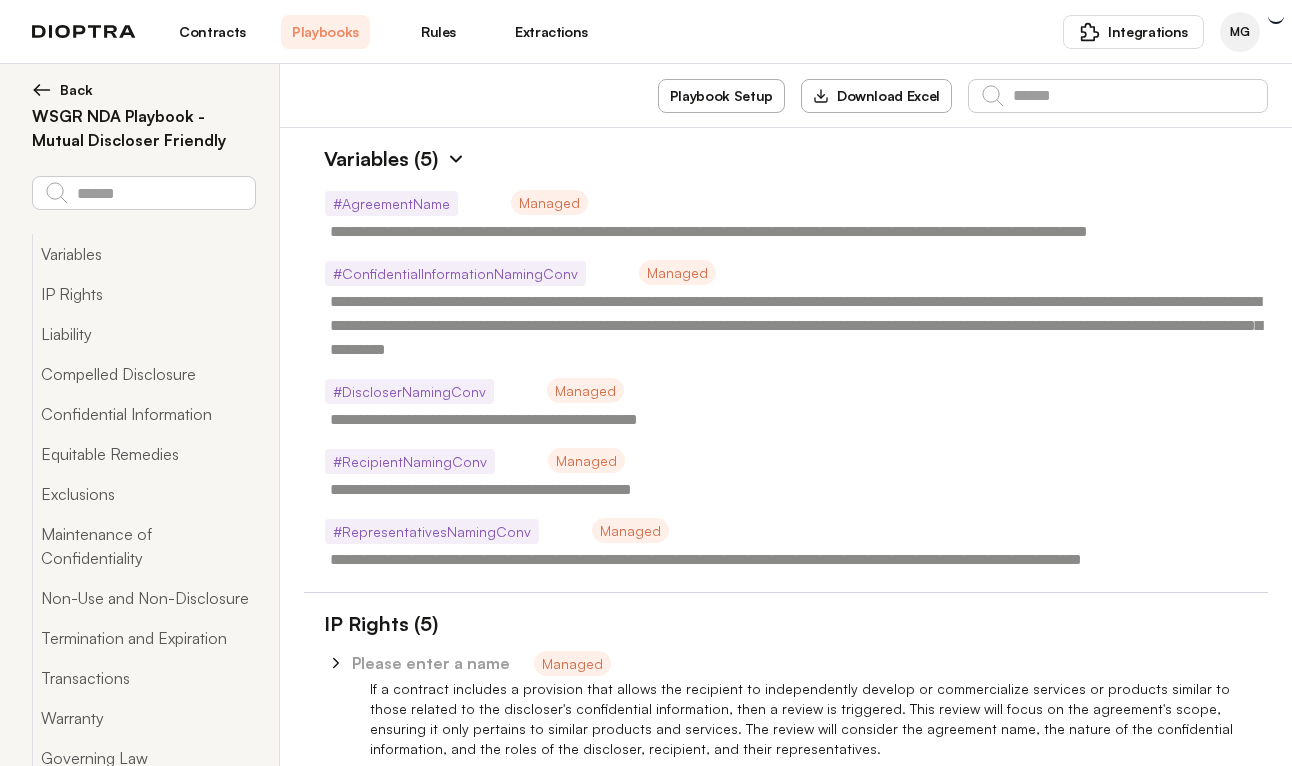 type on "*" 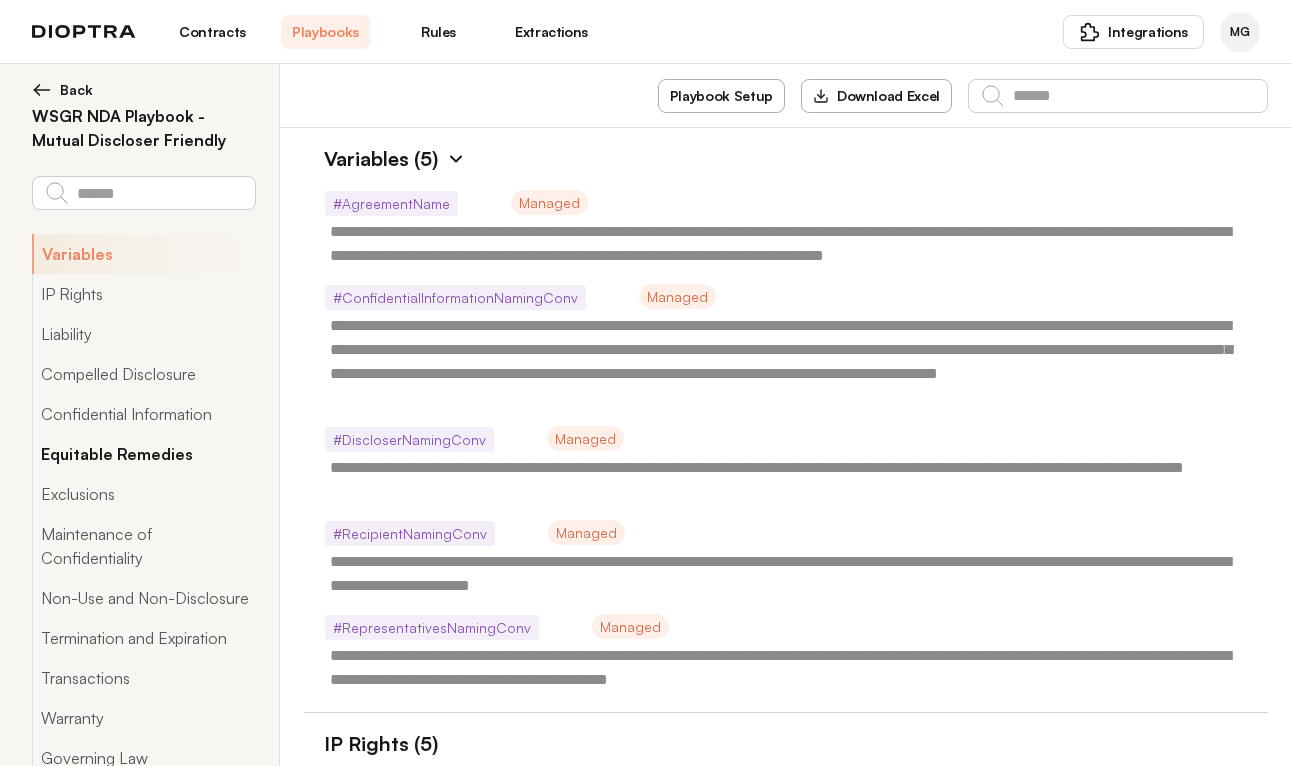 click on "Equitable Remedies" at bounding box center [143, 454] 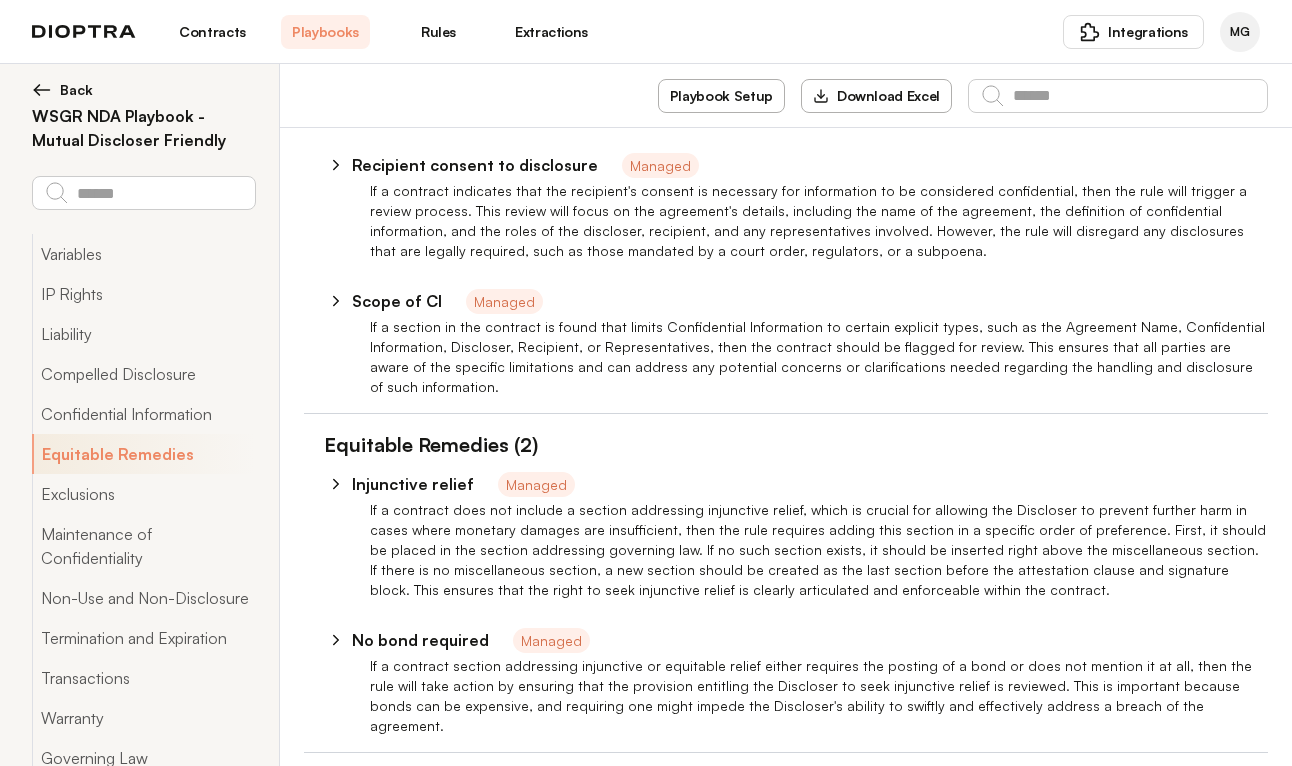 scroll, scrollTop: 2284, scrollLeft: 0, axis: vertical 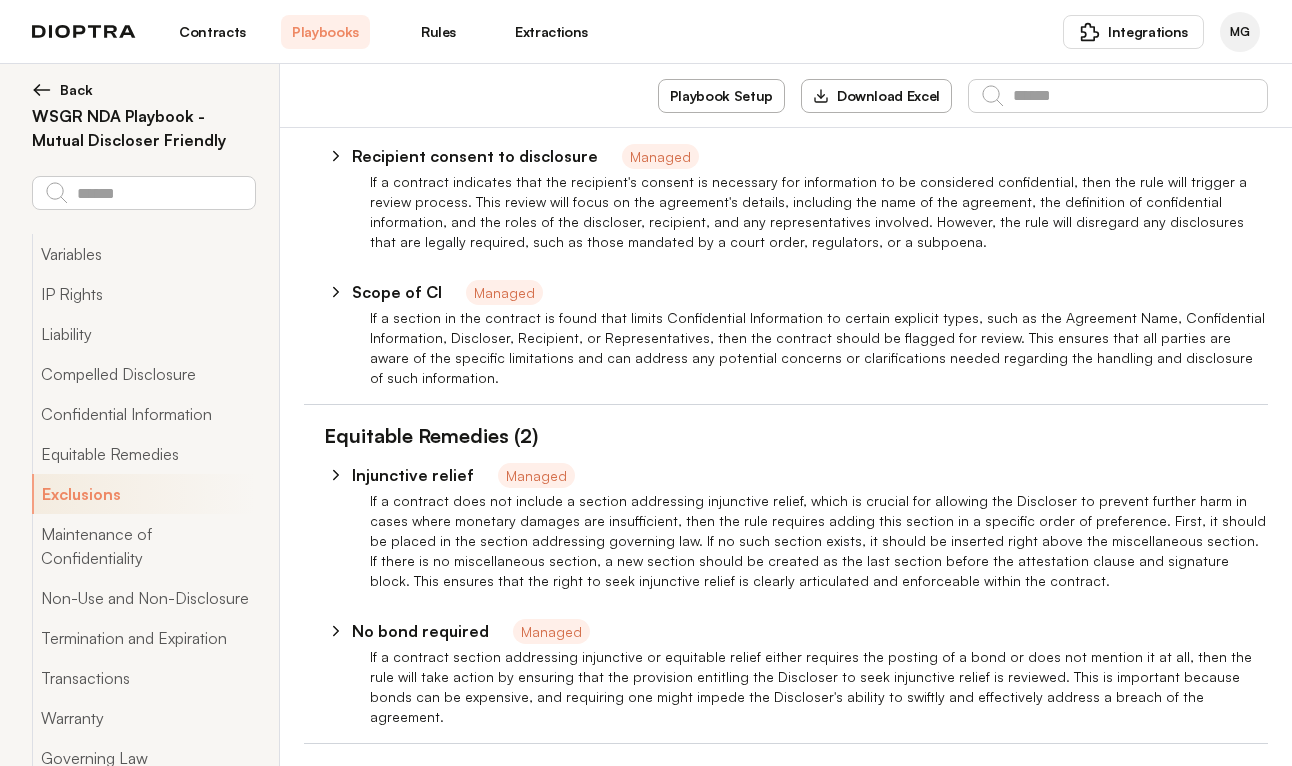type on "*" 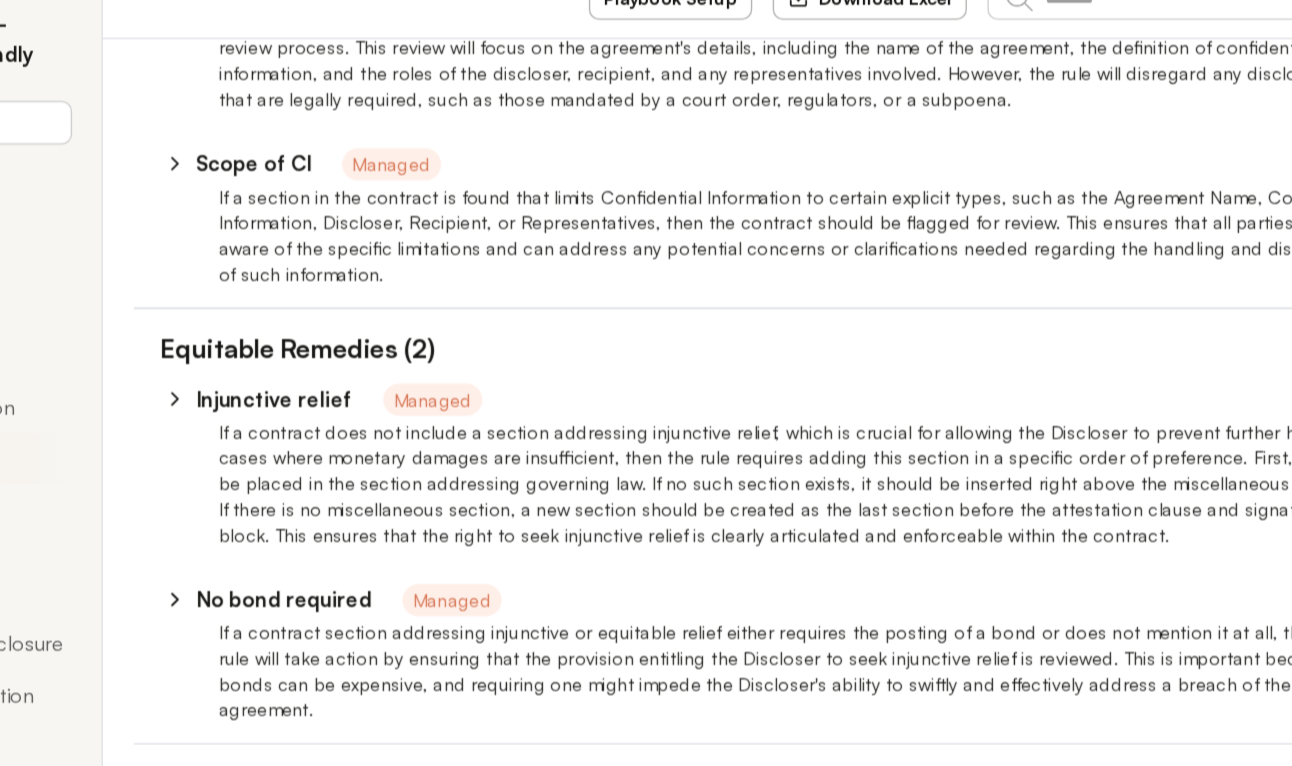 scroll, scrollTop: 0, scrollLeft: 0, axis: both 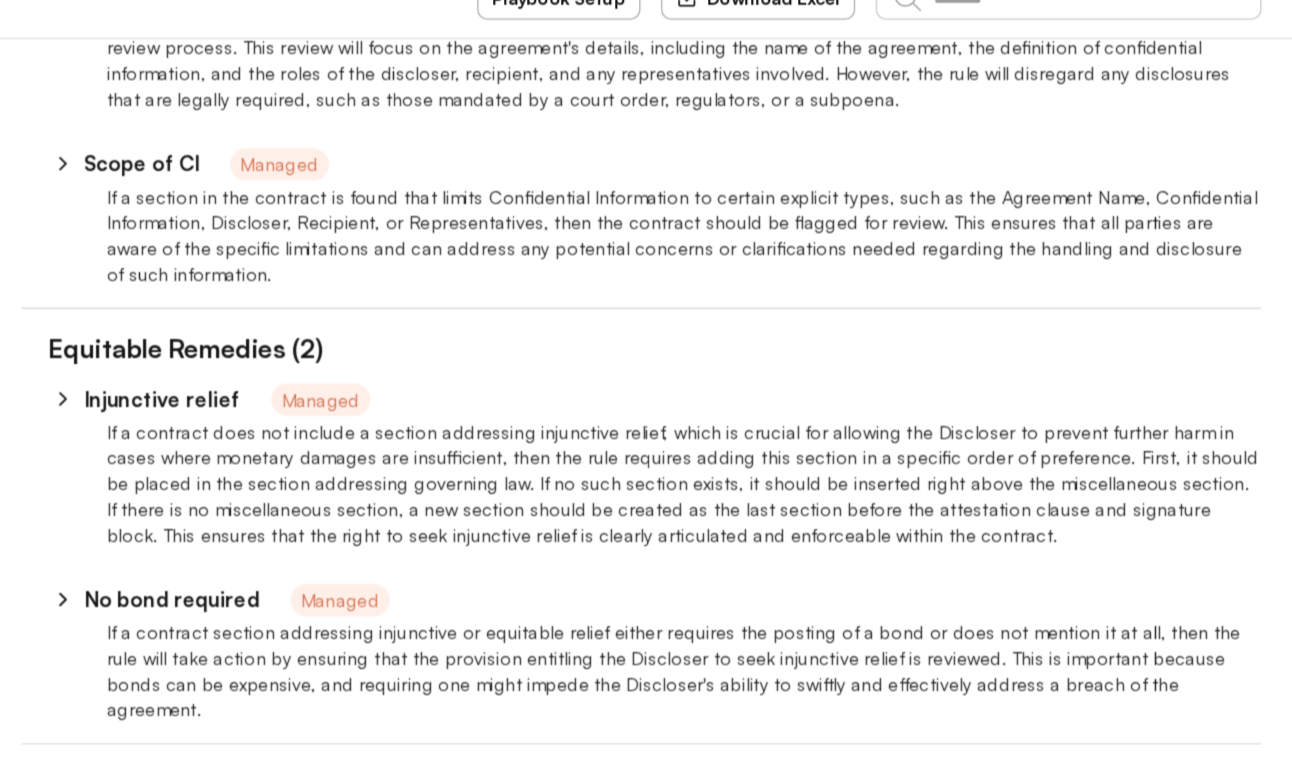 click on "If a contract does not include a section addressing injunctive relief, which is crucial for allowing the Discloser to prevent further harm in cases where monetary damages are insufficient, then the rule requires adding this section in a specific order of preference. First, it should be placed in the section addressing governing law. If no such section exists, it should be inserted right above the miscellaneous section. If there is no miscellaneous section, a new section should be created as the last section before the attestation clause and signature block. This ensures that the right to seek injunctive relief is clearly articulated and enforceable within the contract." at bounding box center (819, 474) 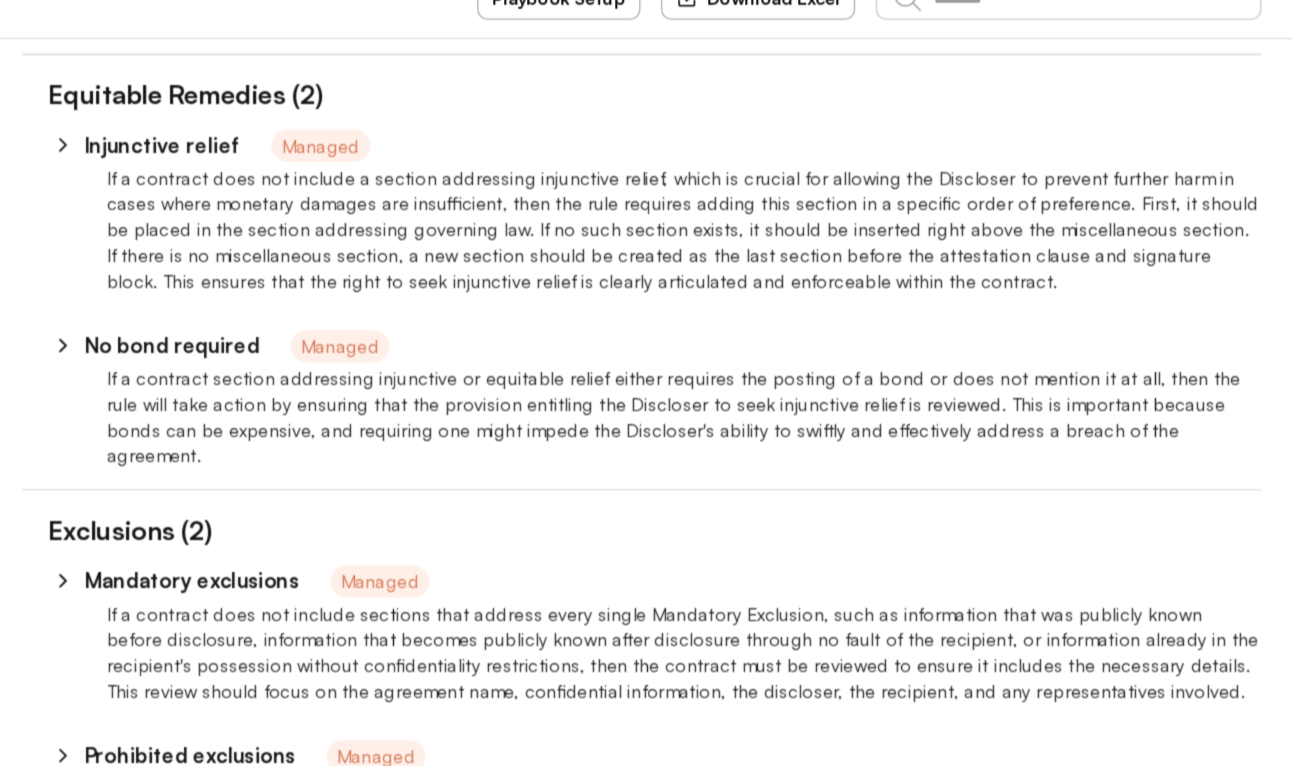 scroll, scrollTop: 2550, scrollLeft: 0, axis: vertical 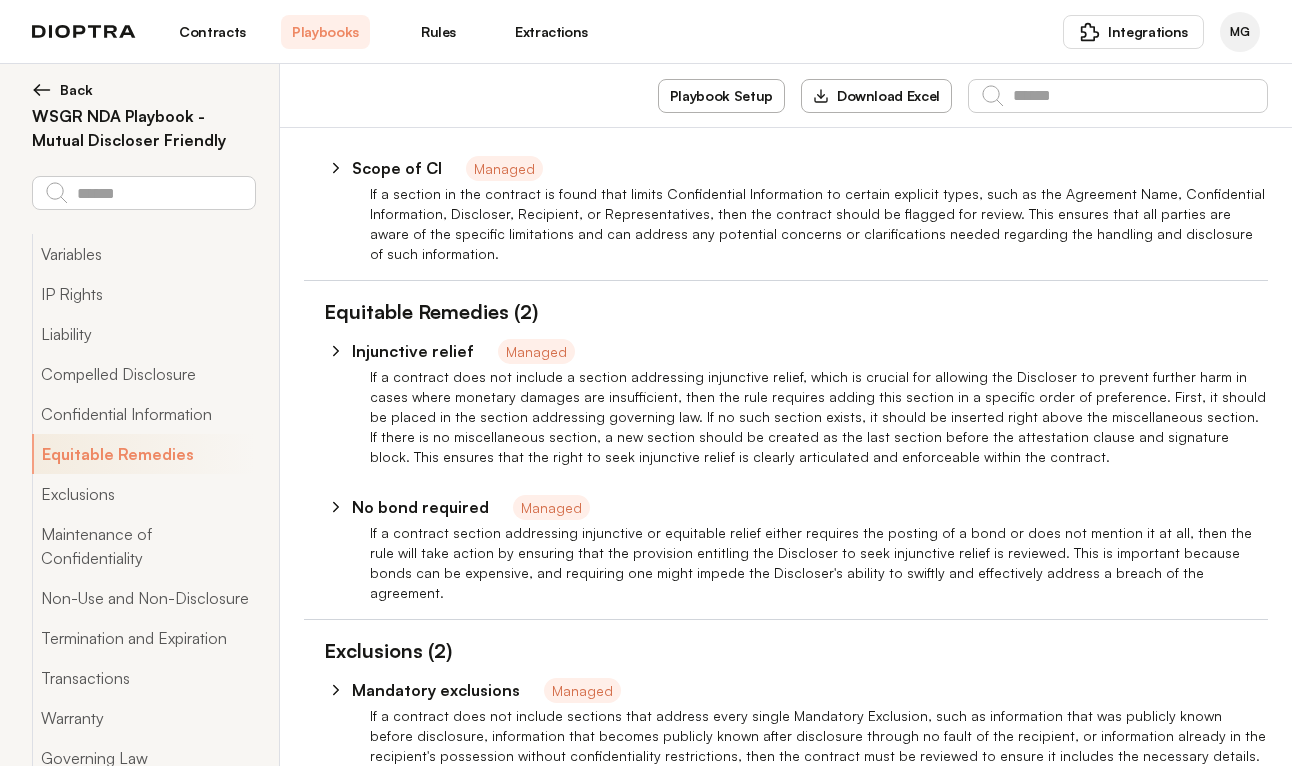 click at bounding box center (42, 90) 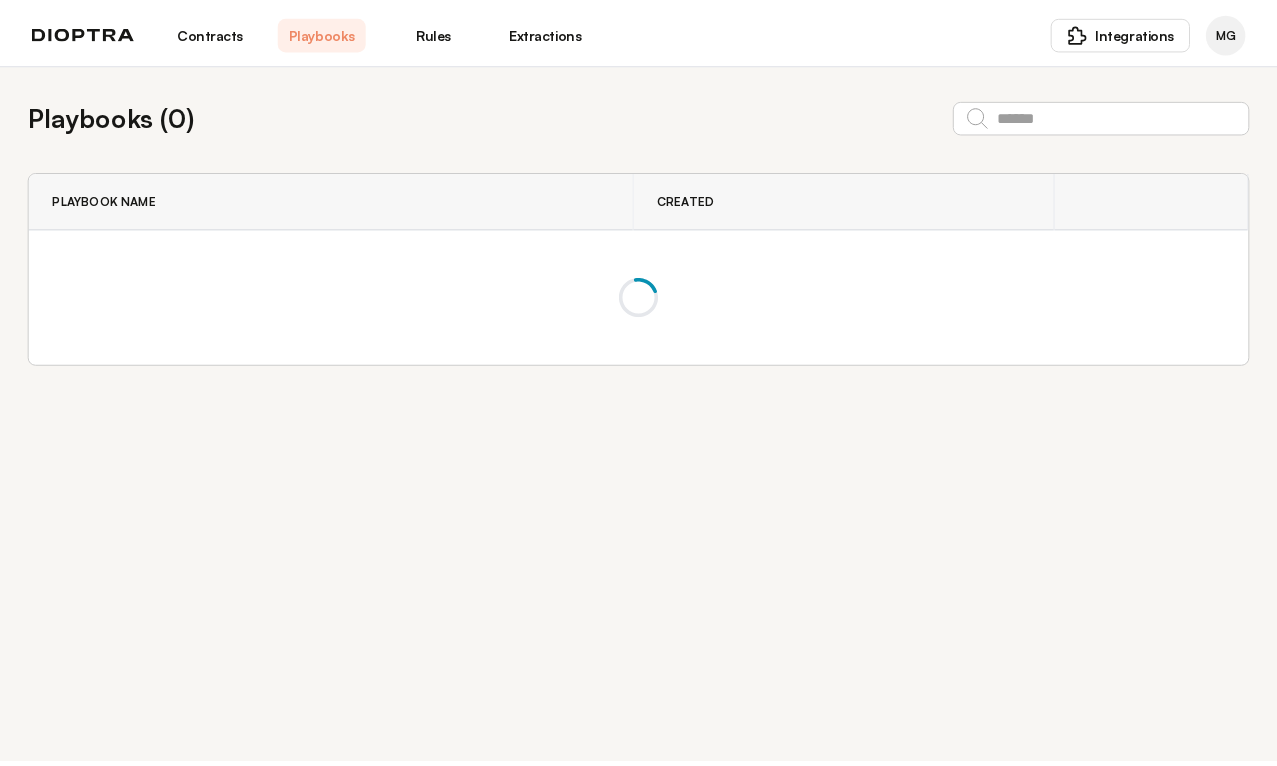 scroll, scrollTop: 0, scrollLeft: 0, axis: both 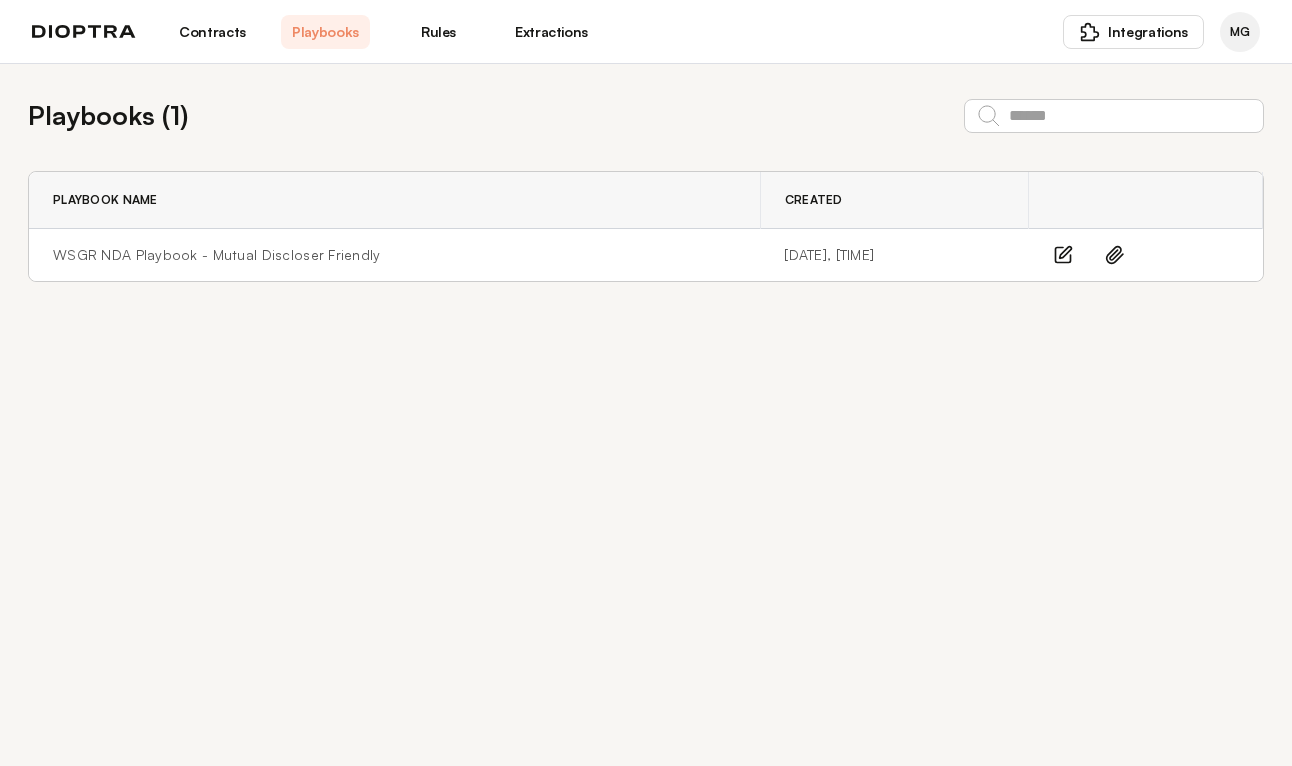 click on "Contracts" at bounding box center [212, 32] 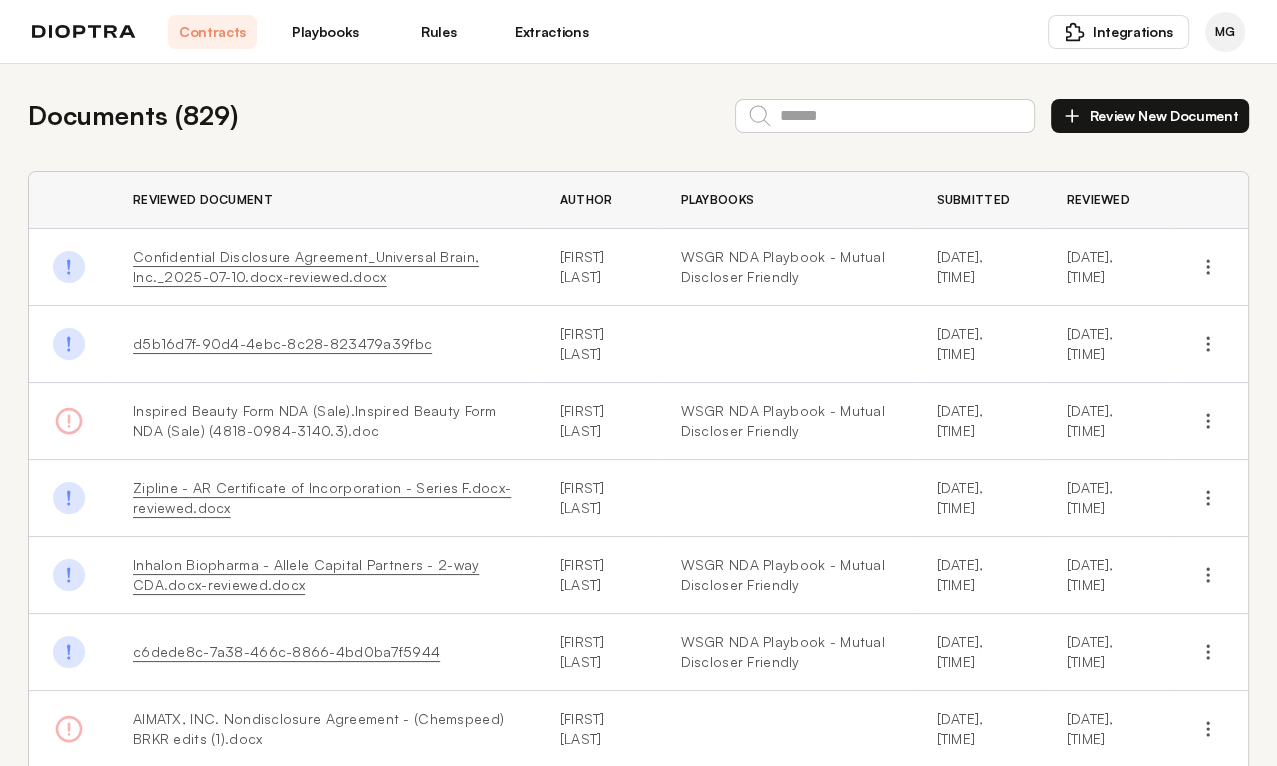 click on "Confidential Disclosure Agreement_Universal Brain, Inc._2025-07-10.docx-reviewed.docx" at bounding box center (306, 266) 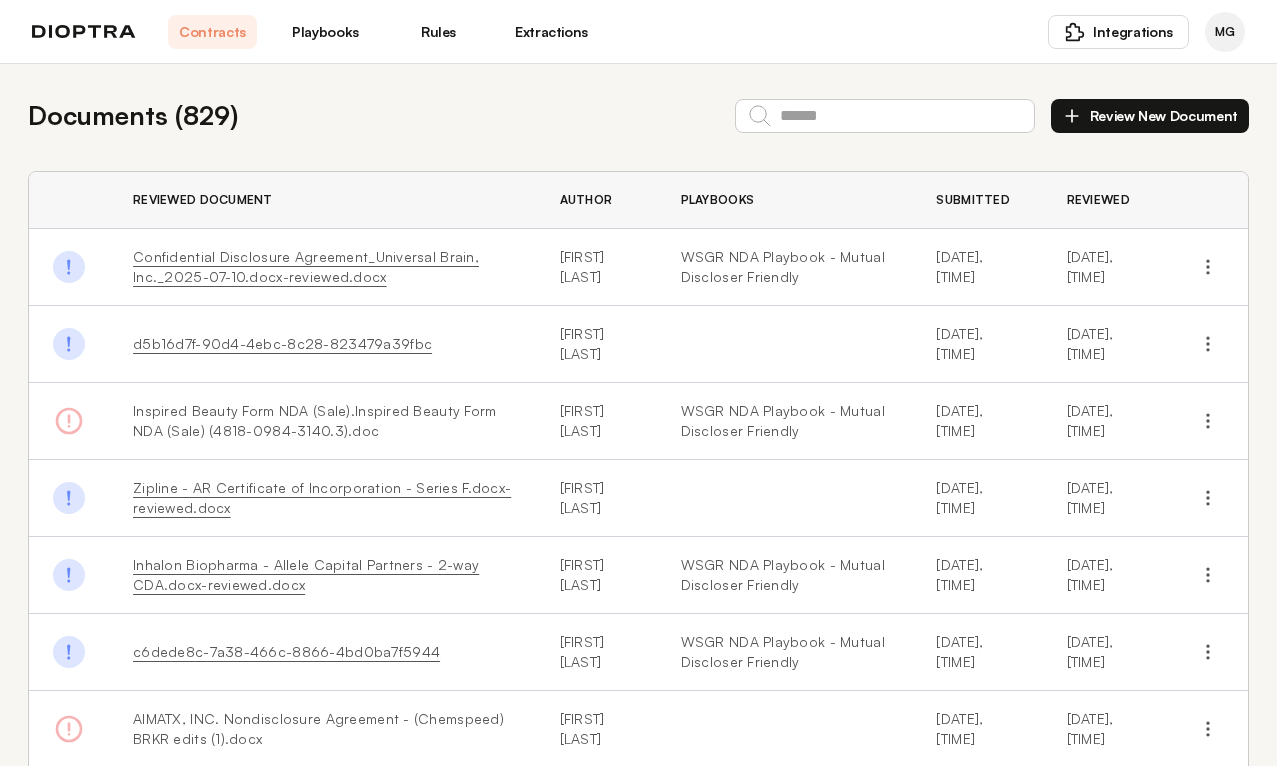 scroll, scrollTop: 0, scrollLeft: 0, axis: both 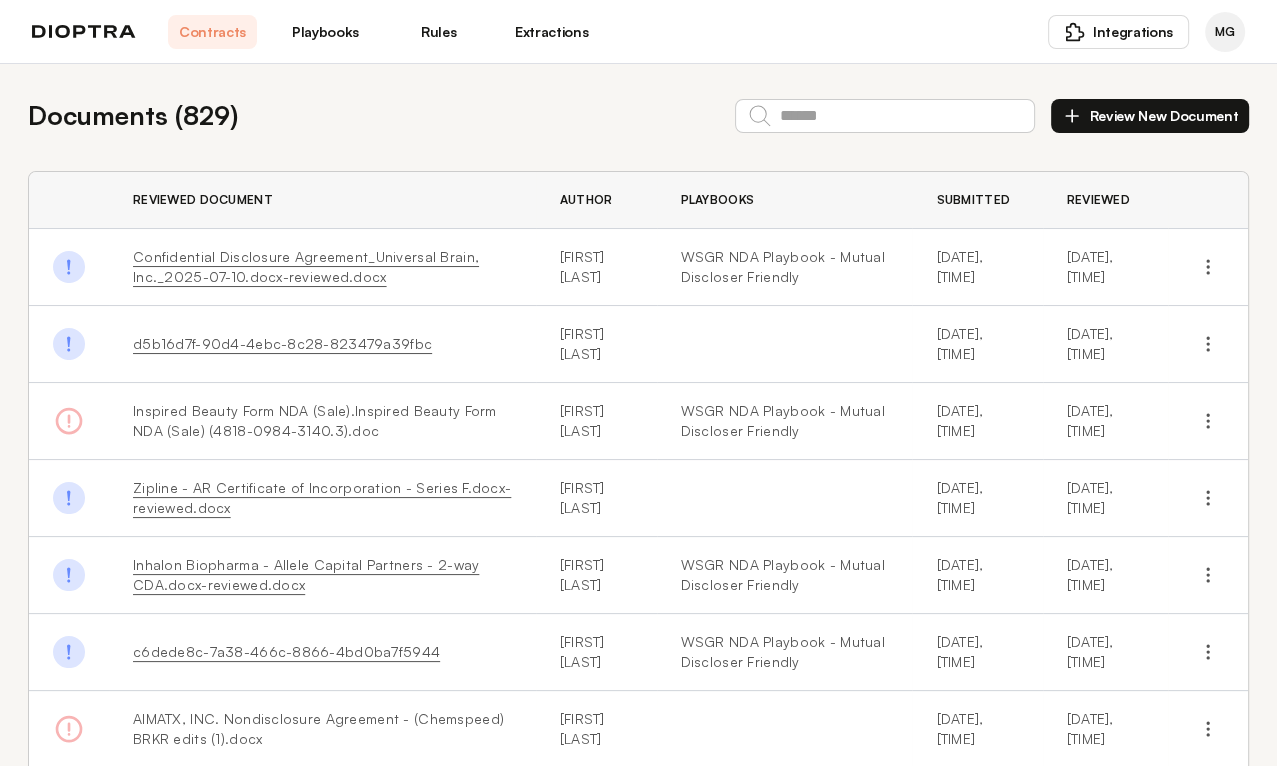 click on "Confidential Disclosure Agreement_Universal Brain, Inc._2025-07-10.docx-reviewed.docx" at bounding box center [306, 266] 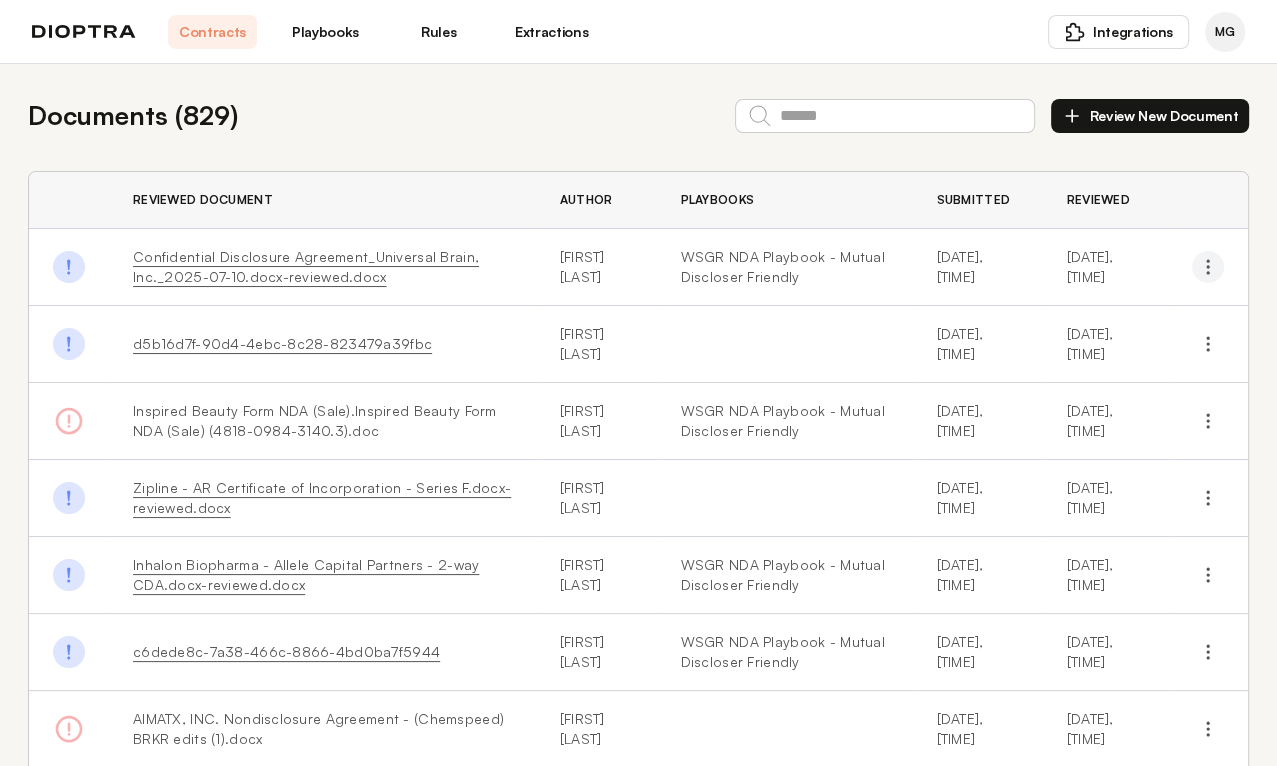 click 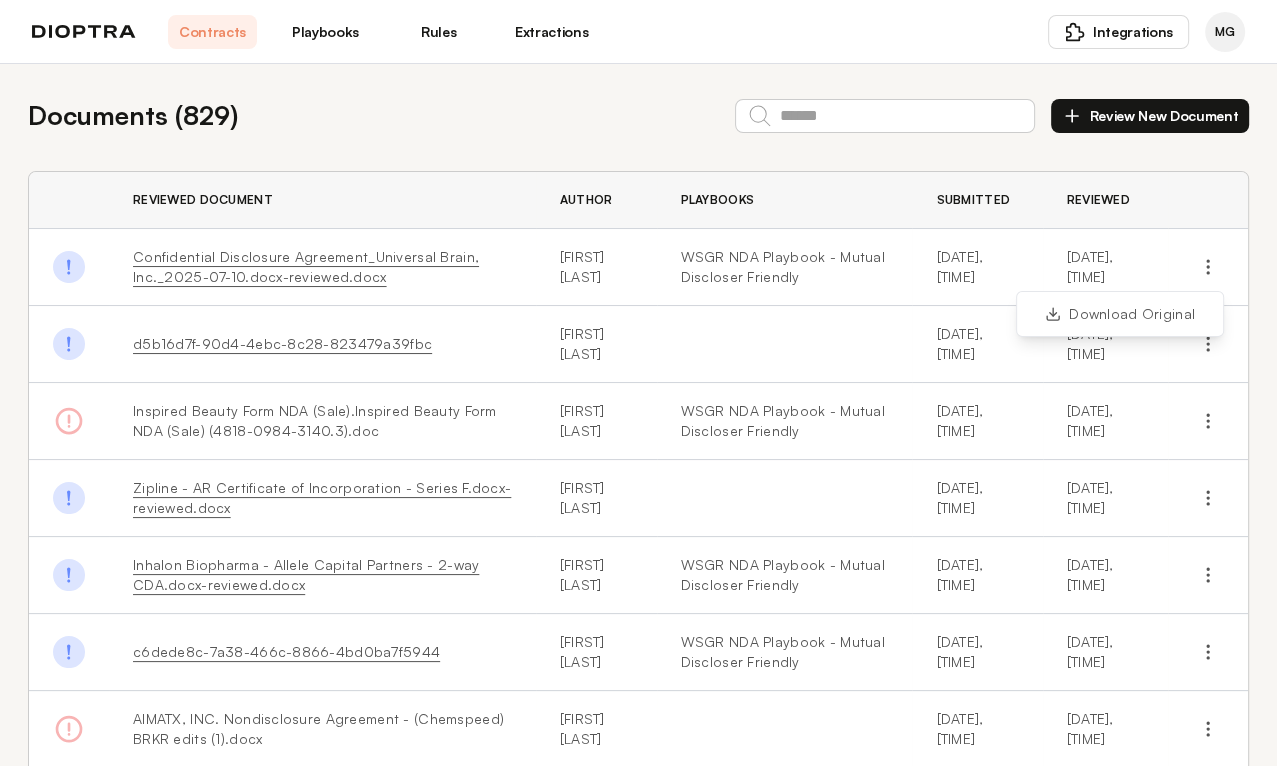 click on "Download Original" at bounding box center (1208, 267) 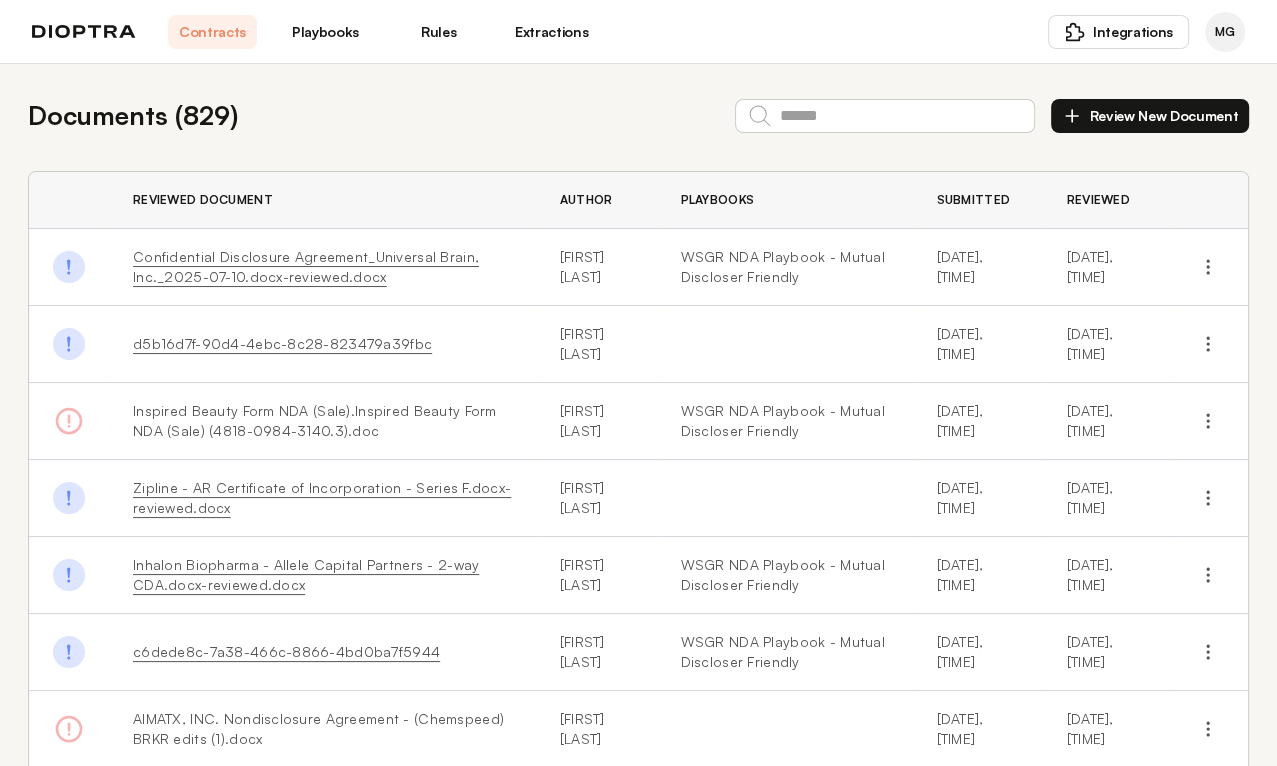 click on "[DATE], [TIME]" at bounding box center [1105, 267] 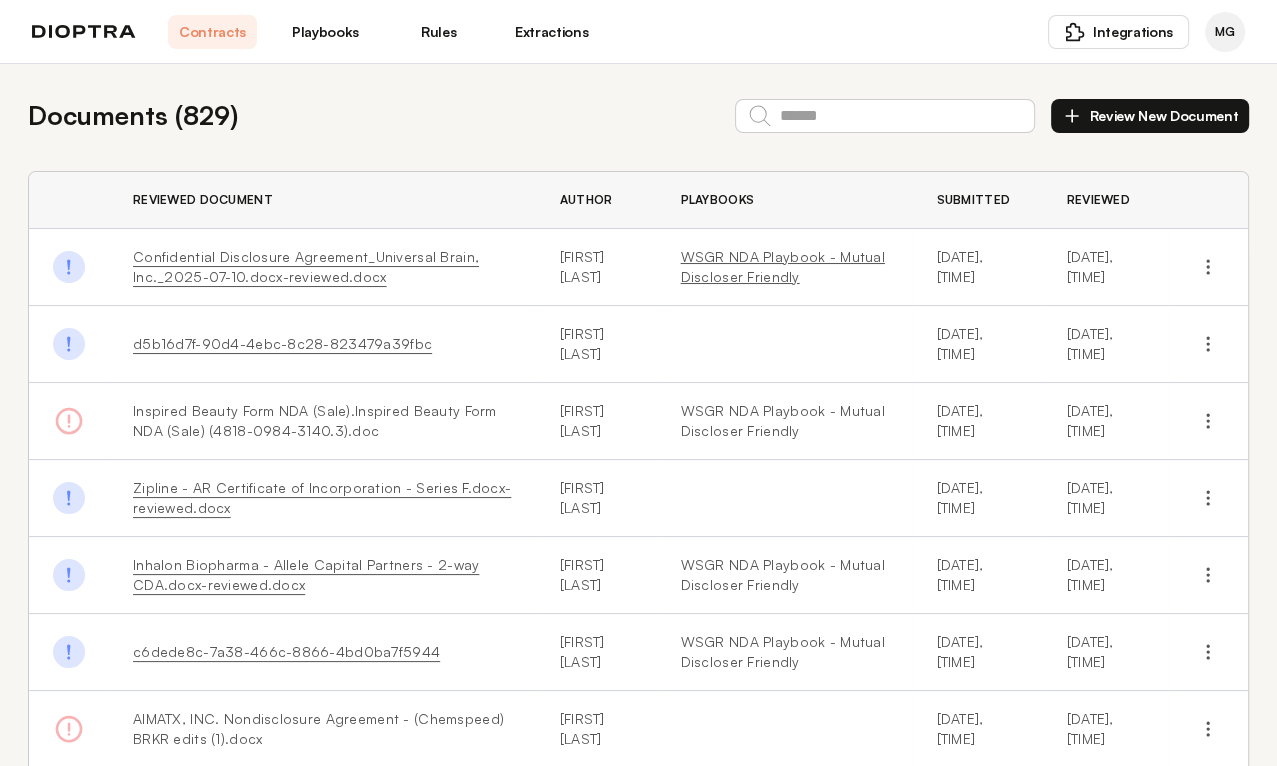 click on "WSGR NDA Playbook - Mutual Discloser Friendly" at bounding box center [785, 267] 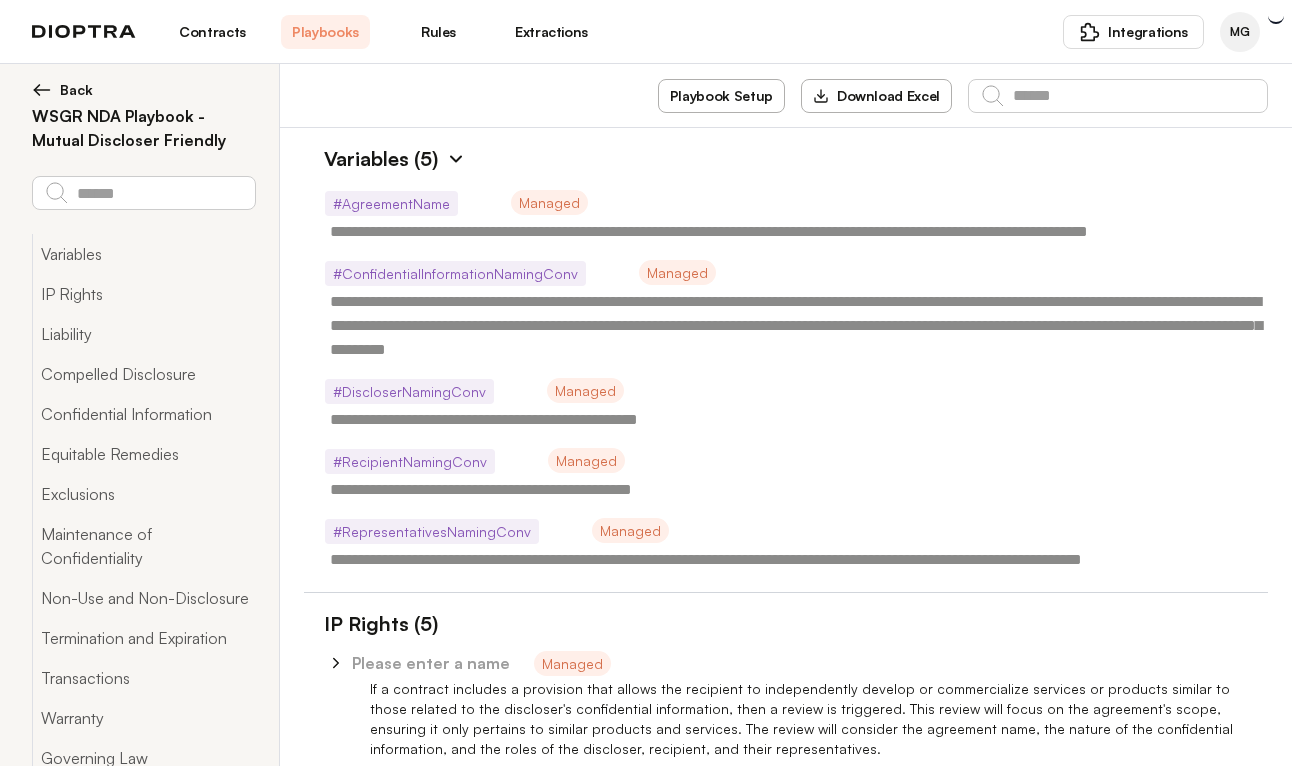 type on "*" 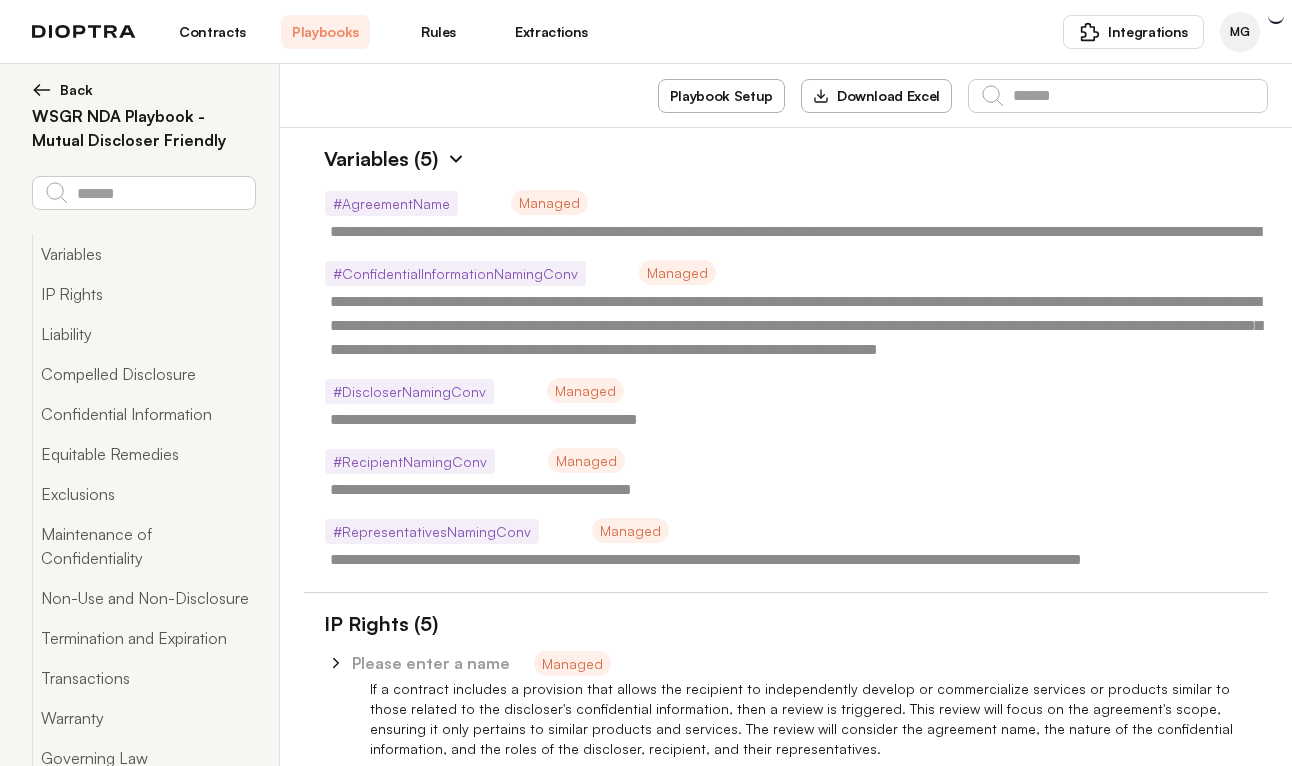 type on "**********" 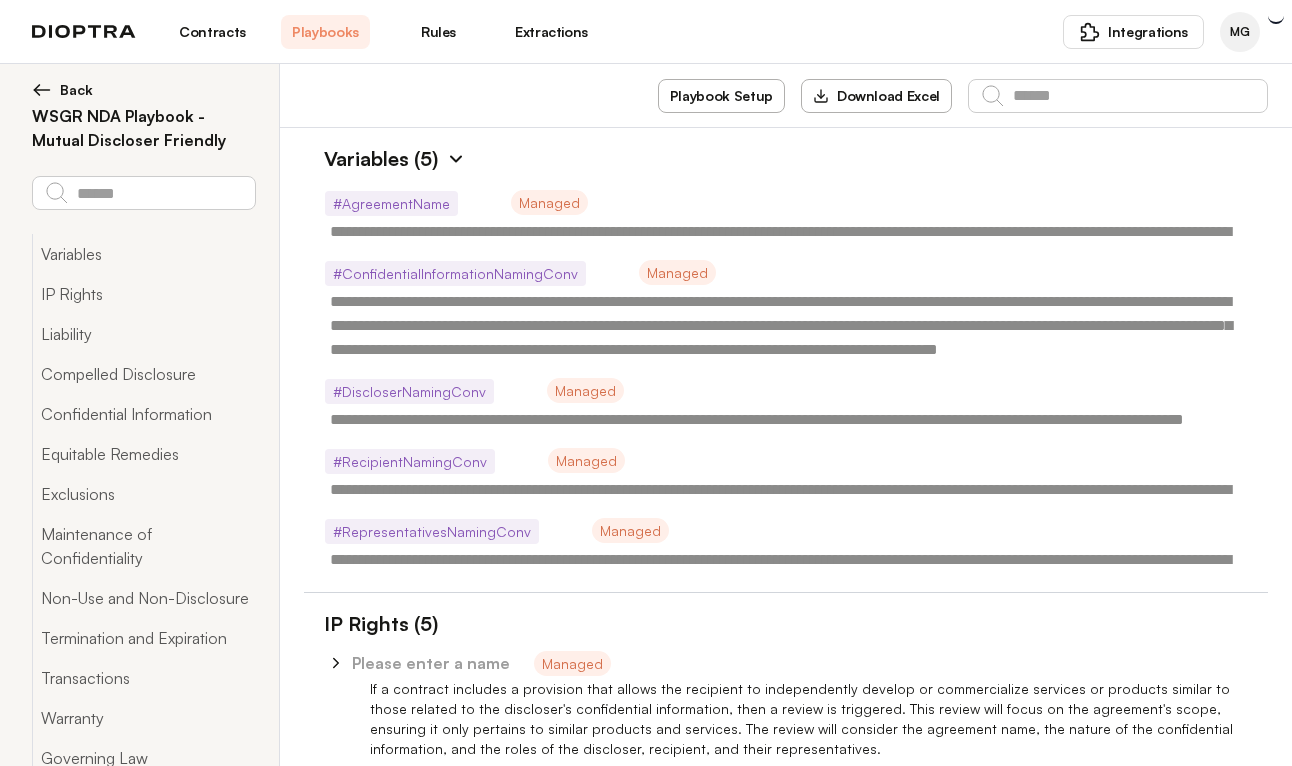 type on "*" 